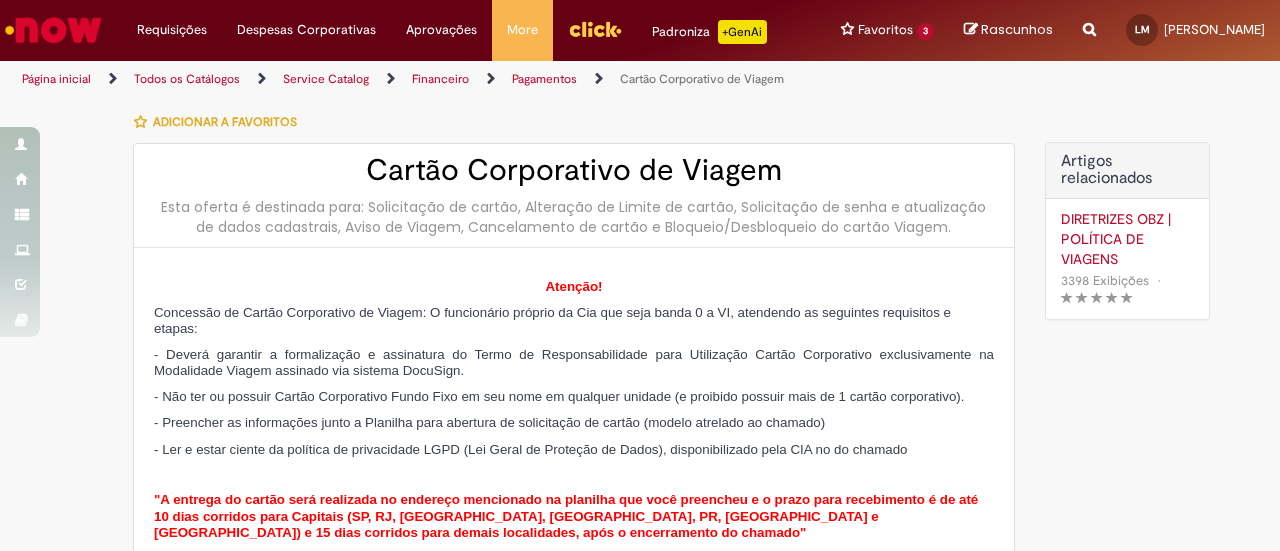 scroll, scrollTop: 0, scrollLeft: 0, axis: both 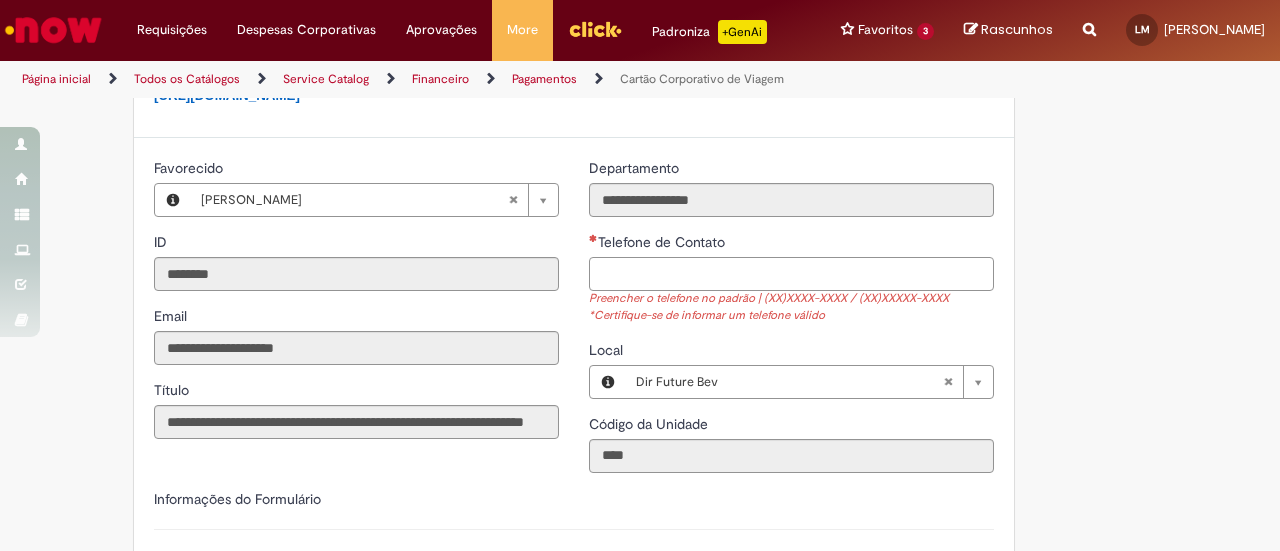 click on "Telefone de Contato" at bounding box center [791, 274] 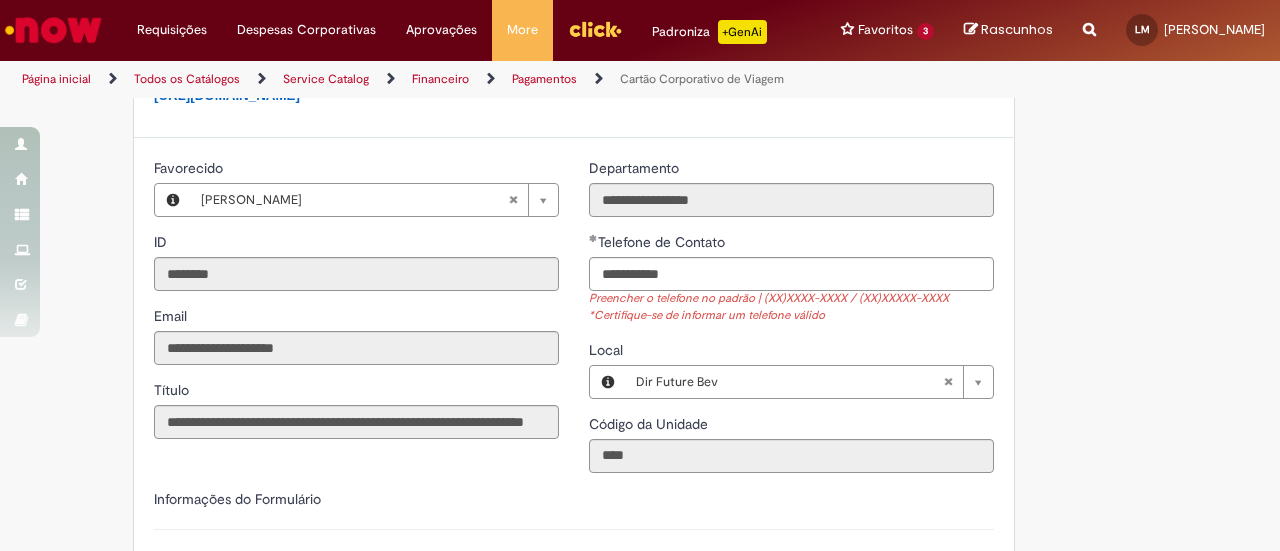 type on "**********" 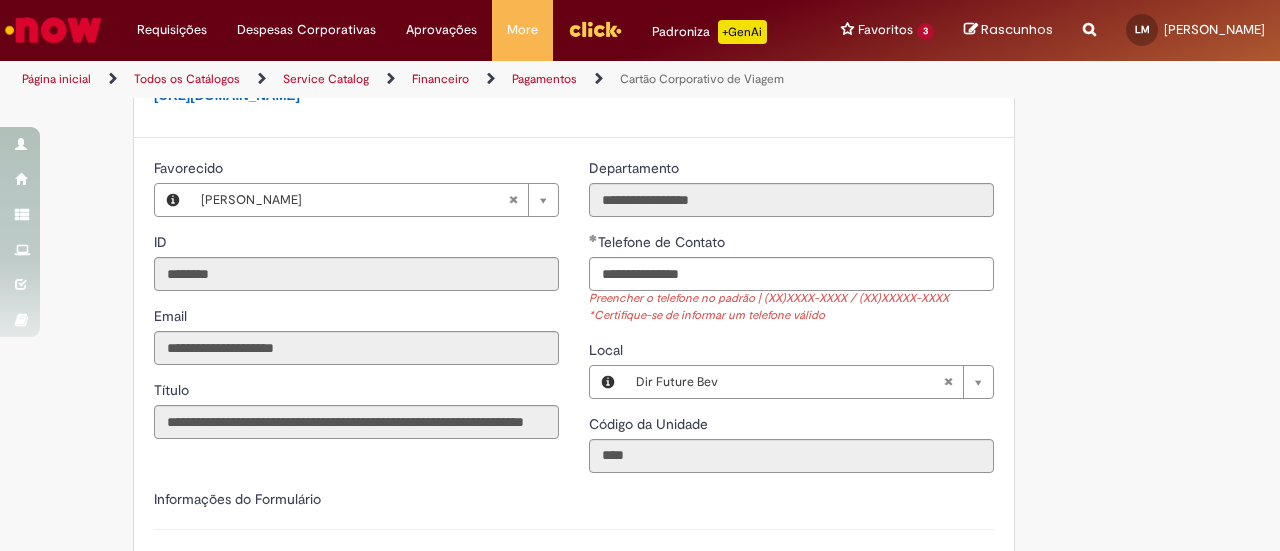 click on "Adicionar a Favoritos
Cartão Corporativo de Viagem
Esta oferta é destinada para: Solicitação de cartão, Alteração de Limite de cartão, Solicitação de senha e atualização de dados cadastrais, Aviso de Viagem, Cancelamento de cartão e Bloqueio/Desbloqueio do cartão Viagem.
Atenção!
Concessão de Cartão Corporativo de Viagem: O funcionário próprio da Cia que seja banda 0 a VI, atendendo as seguintes requisitos e etapas:
- Deverá garantir a formalização e assinatura do Termo de Responsabilidade para Utilização Cartão Corporativo exclusivamente na Modalidade Viagem assinado via sistema DocuSign.
- Não ter ou possuir Cartão Corporativo Fundo Fixo em seu nome em qualquer unidade (e proibido possuir mais de 1 cartão corporativo).
- Preencher as informações junto a Planilha para abertura de solicitação de cartão (modelo atrelado ao chamado)" at bounding box center [640, 451] 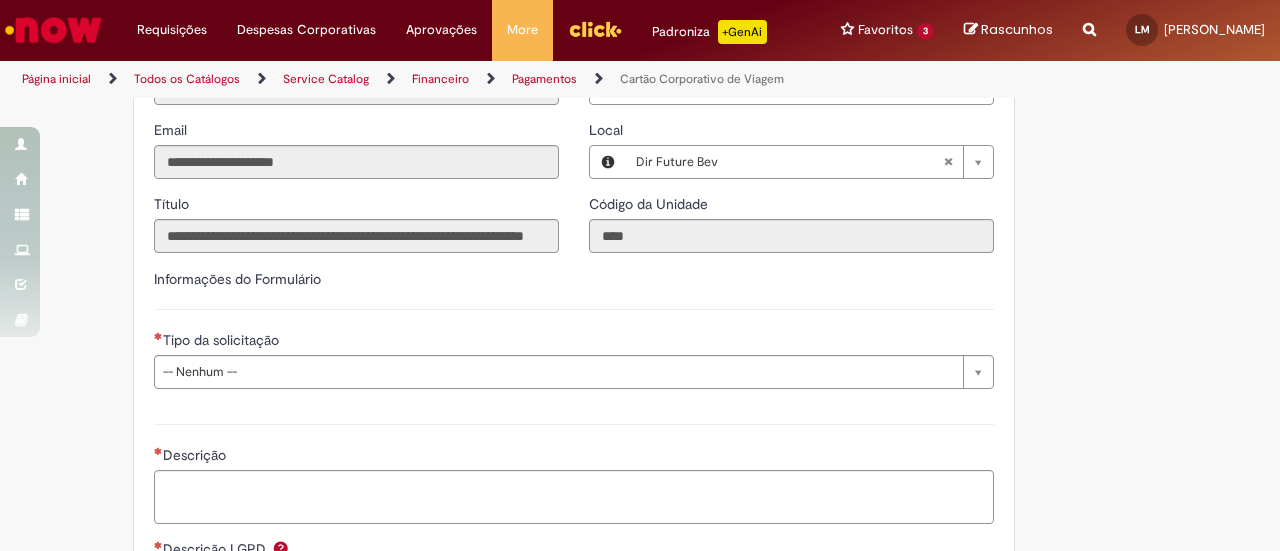 scroll, scrollTop: 700, scrollLeft: 0, axis: vertical 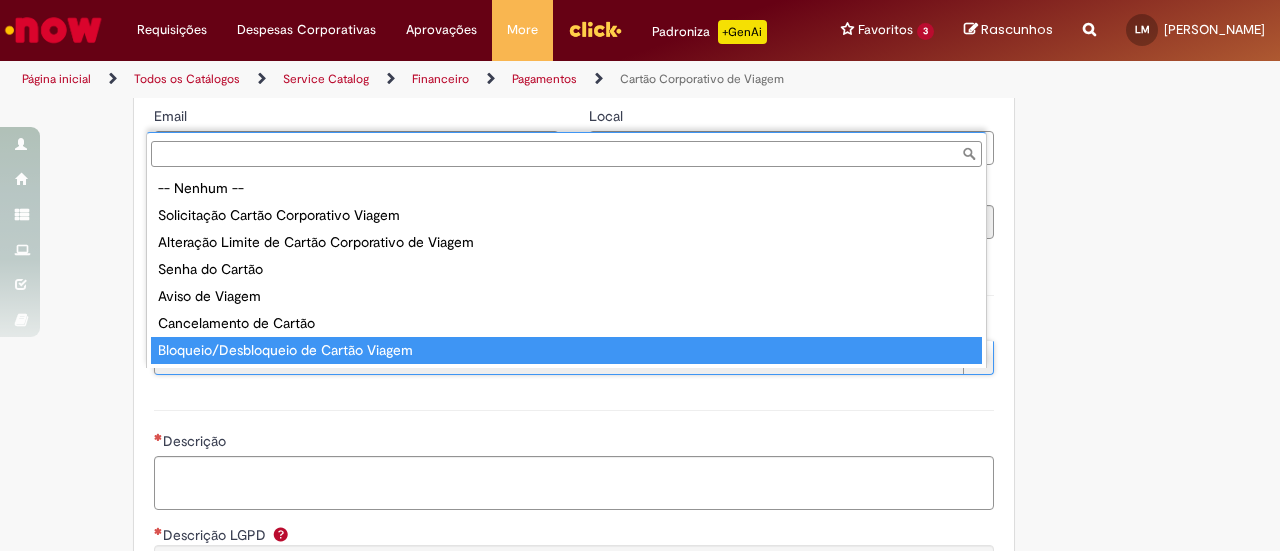 type on "**********" 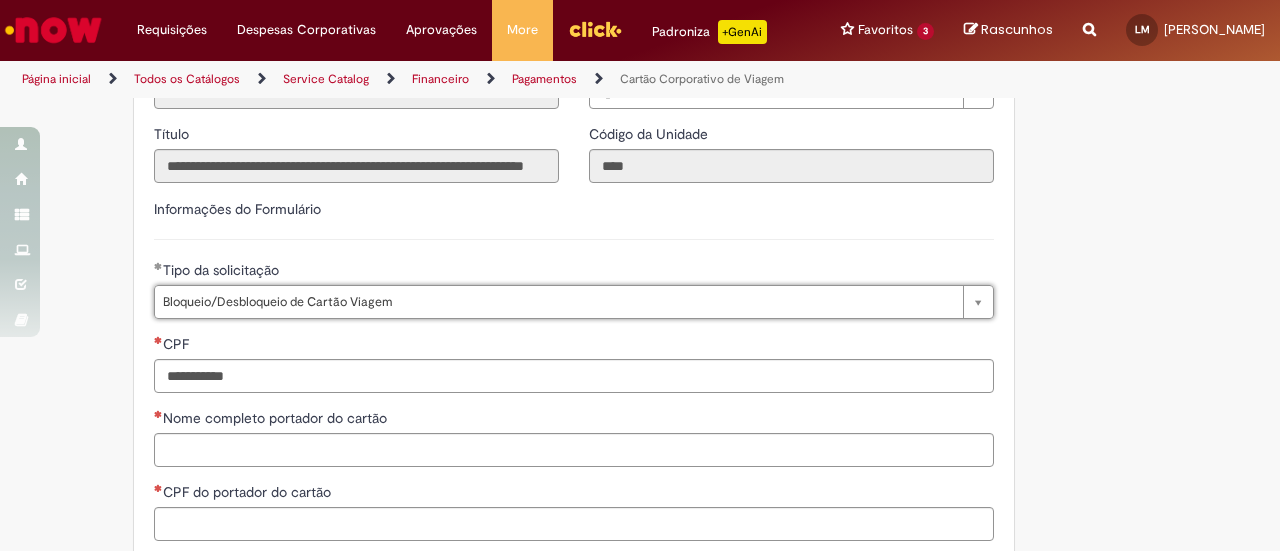scroll, scrollTop: 800, scrollLeft: 0, axis: vertical 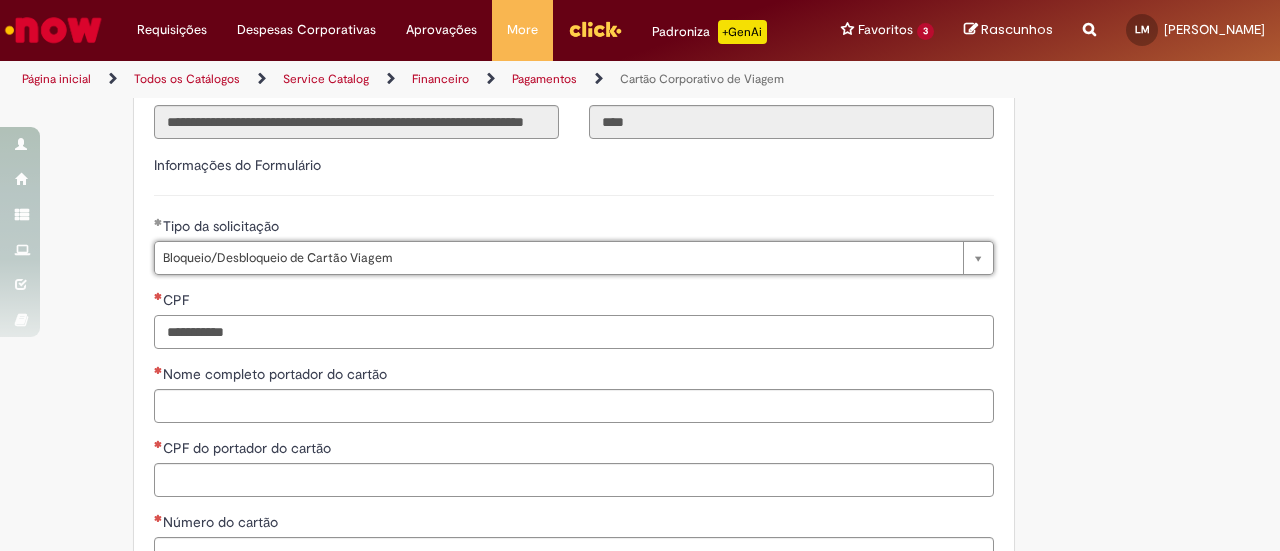 click on "CPF" at bounding box center [574, 332] 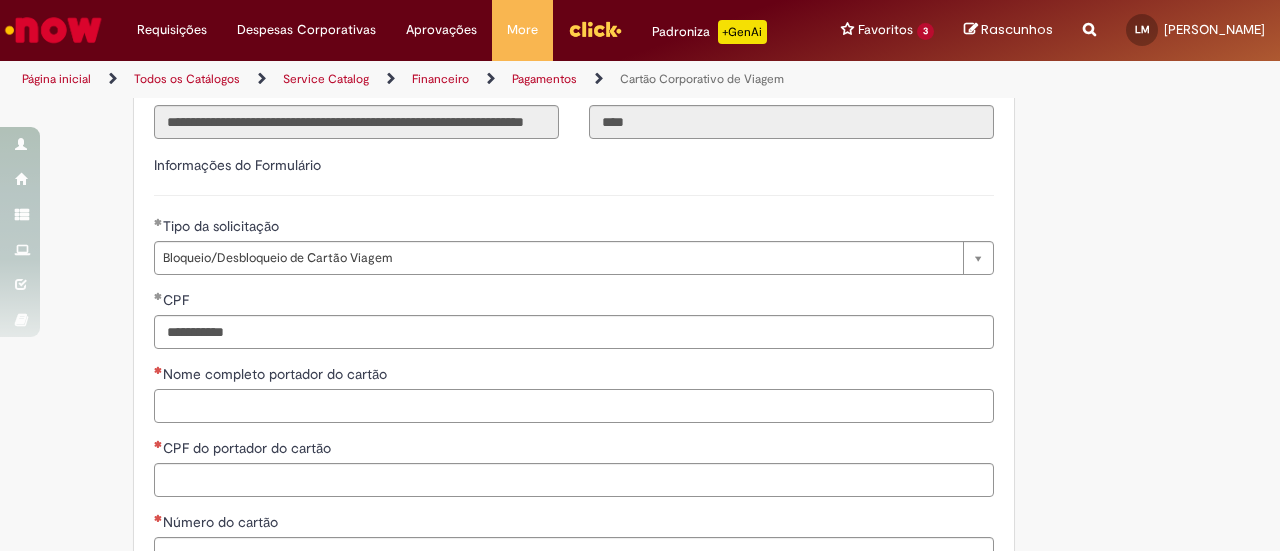 type on "**********" 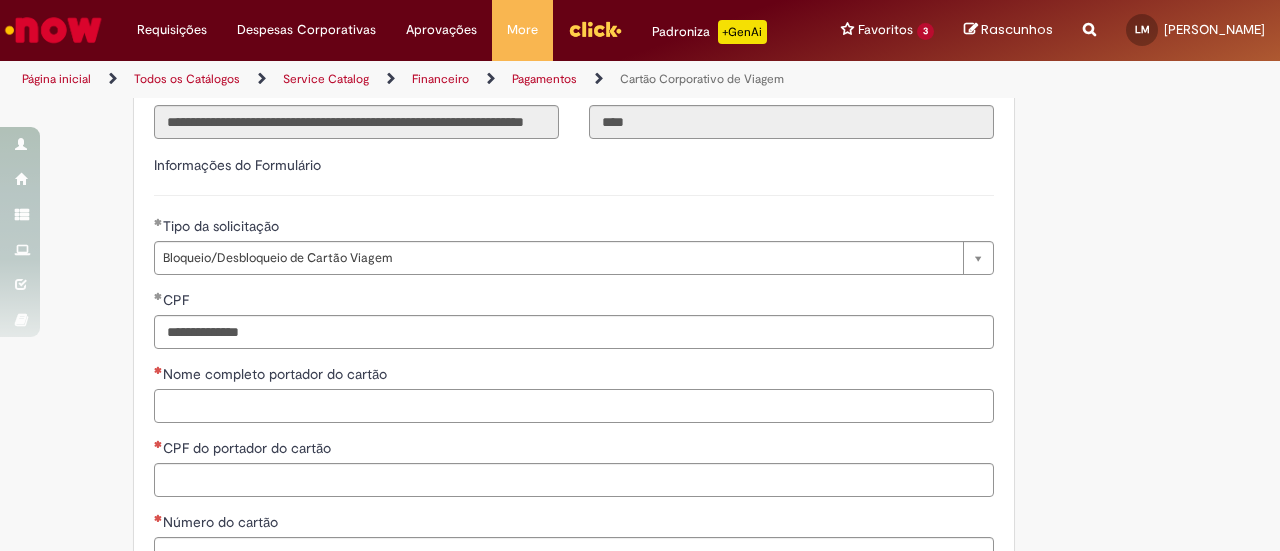 click on "Nome completo portador do cartão" at bounding box center [574, 406] 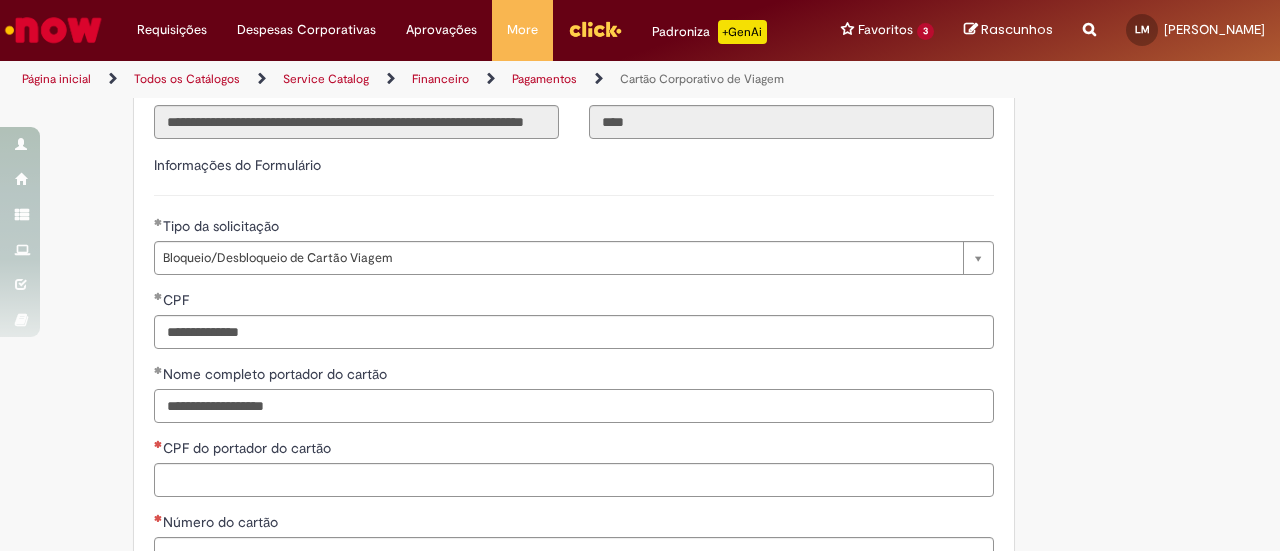 type on "**********" 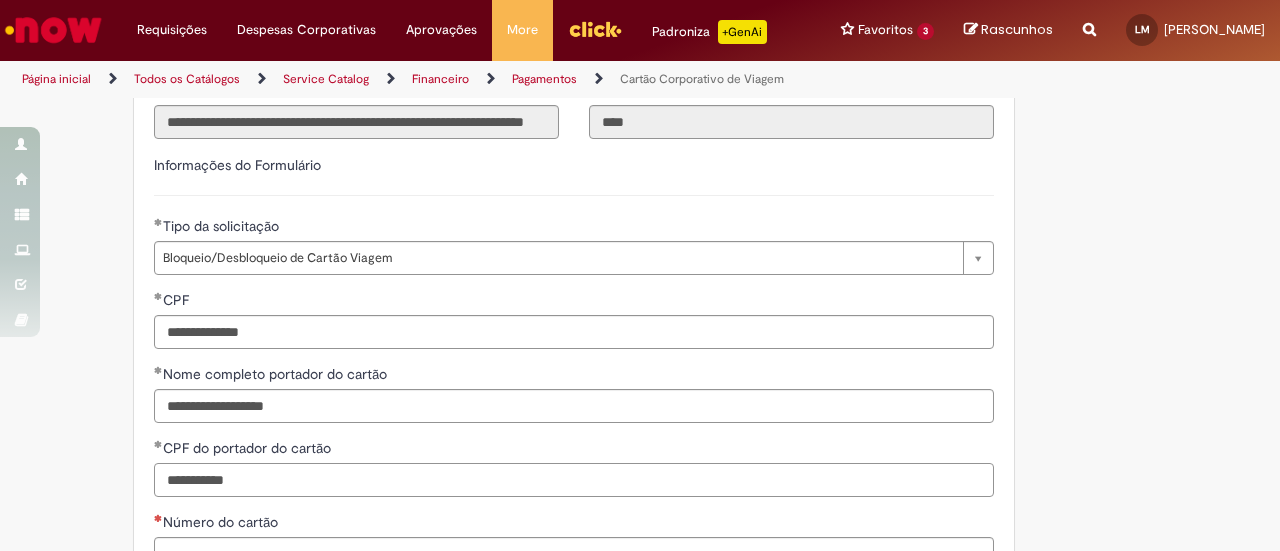 scroll, scrollTop: 1000, scrollLeft: 0, axis: vertical 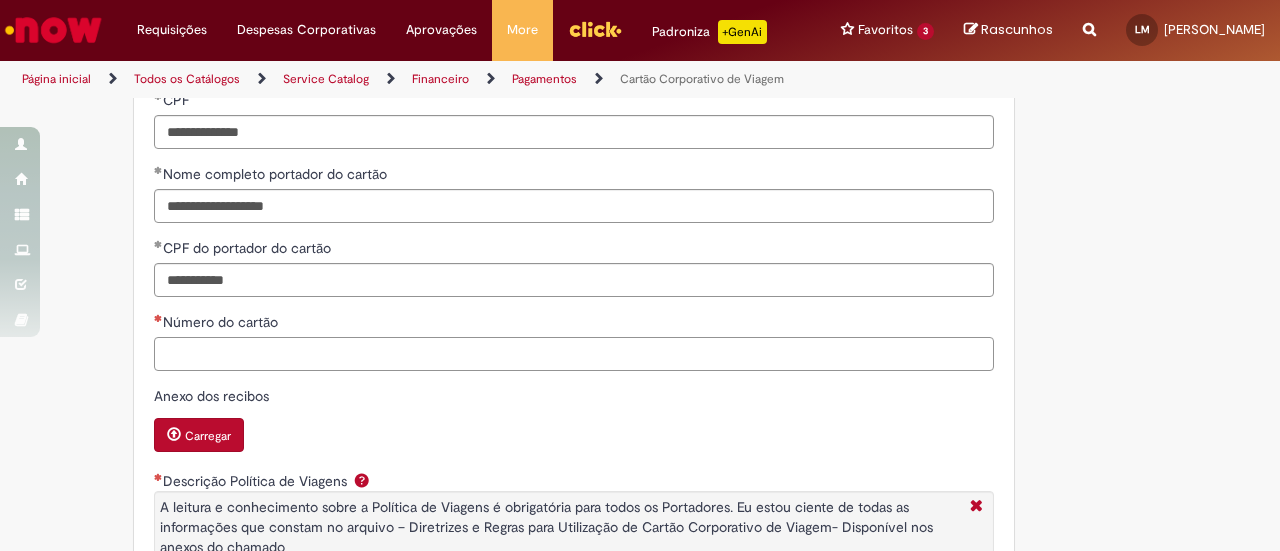 type on "**********" 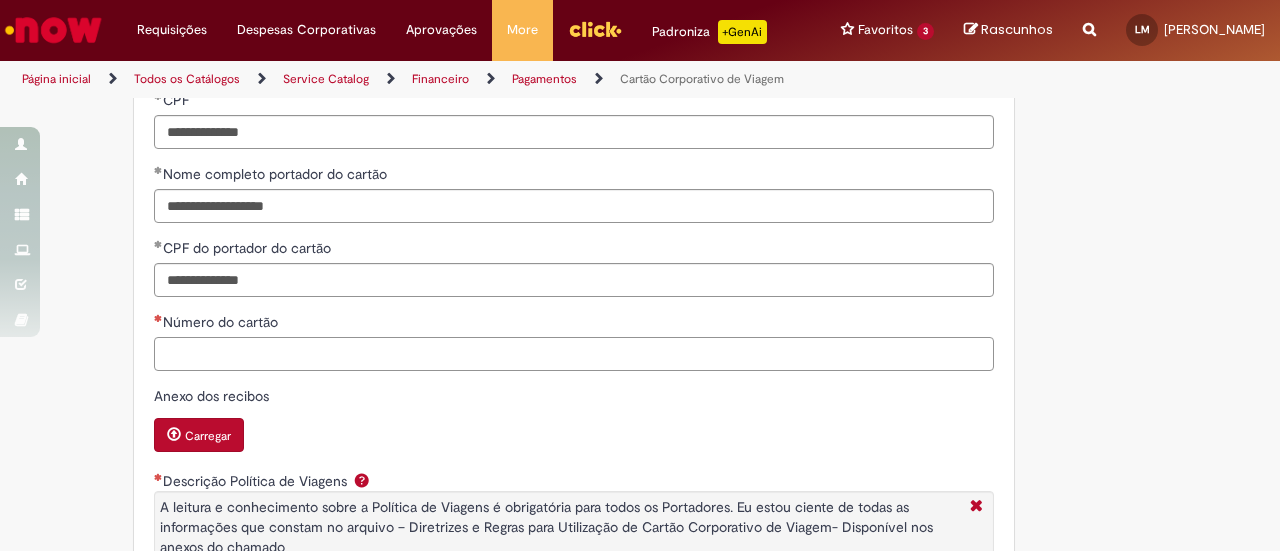 click on "Número do cartão" at bounding box center (574, 354) 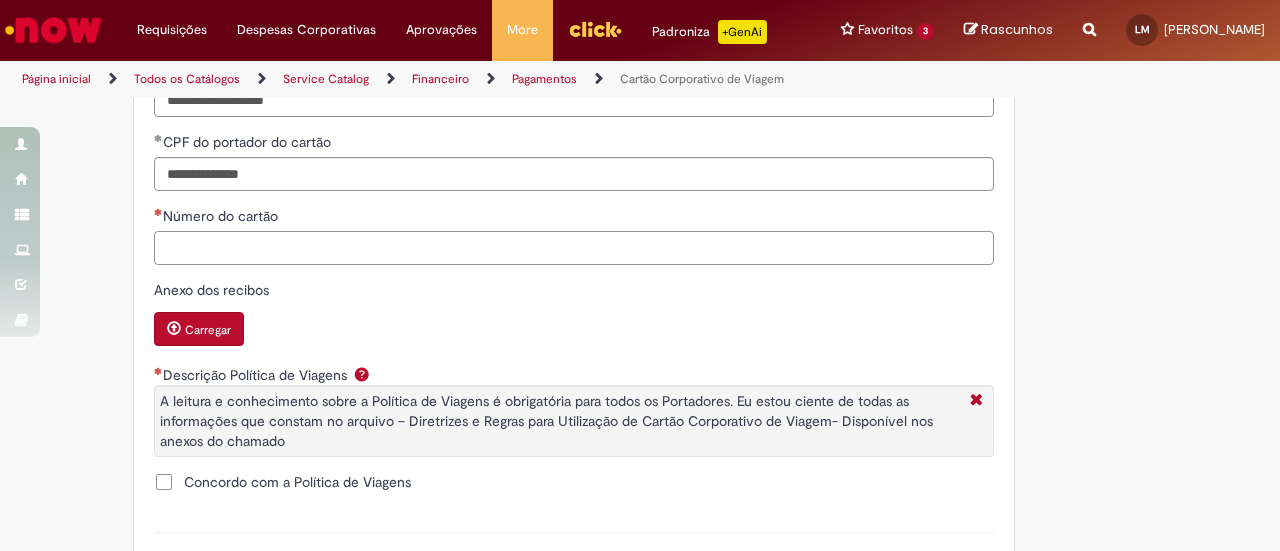 scroll, scrollTop: 1200, scrollLeft: 0, axis: vertical 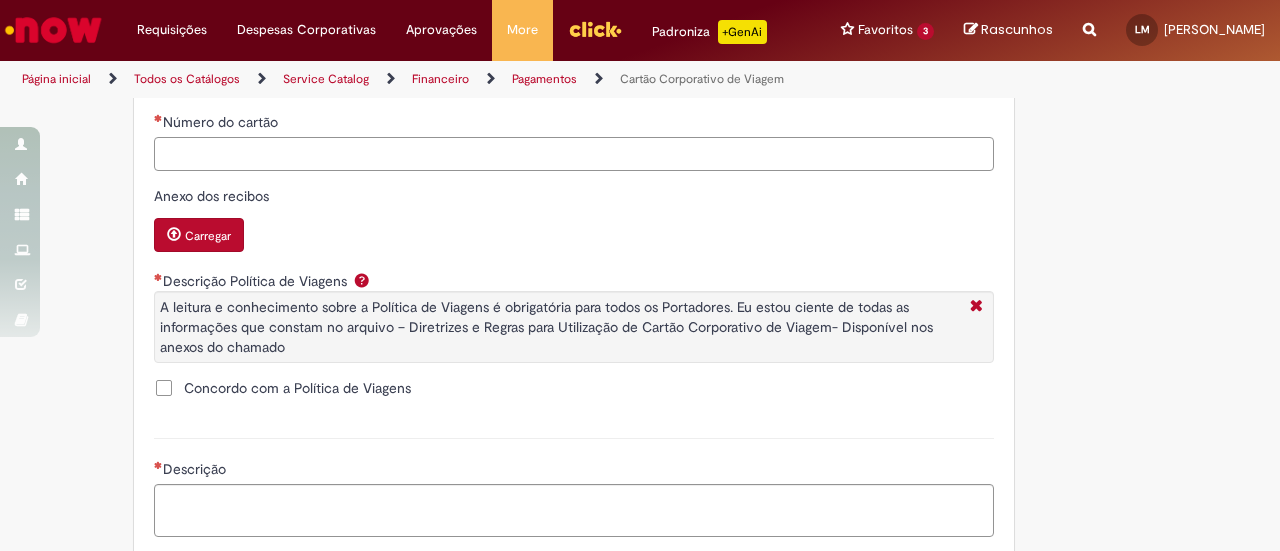 click on "Número do cartão" at bounding box center [574, 154] 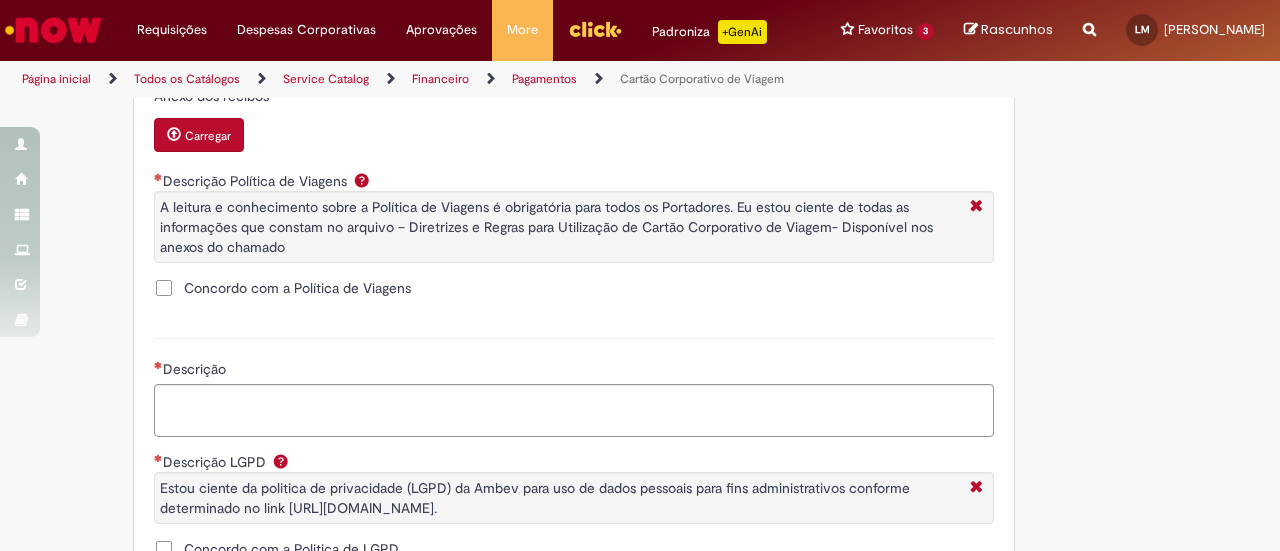 scroll, scrollTop: 1200, scrollLeft: 0, axis: vertical 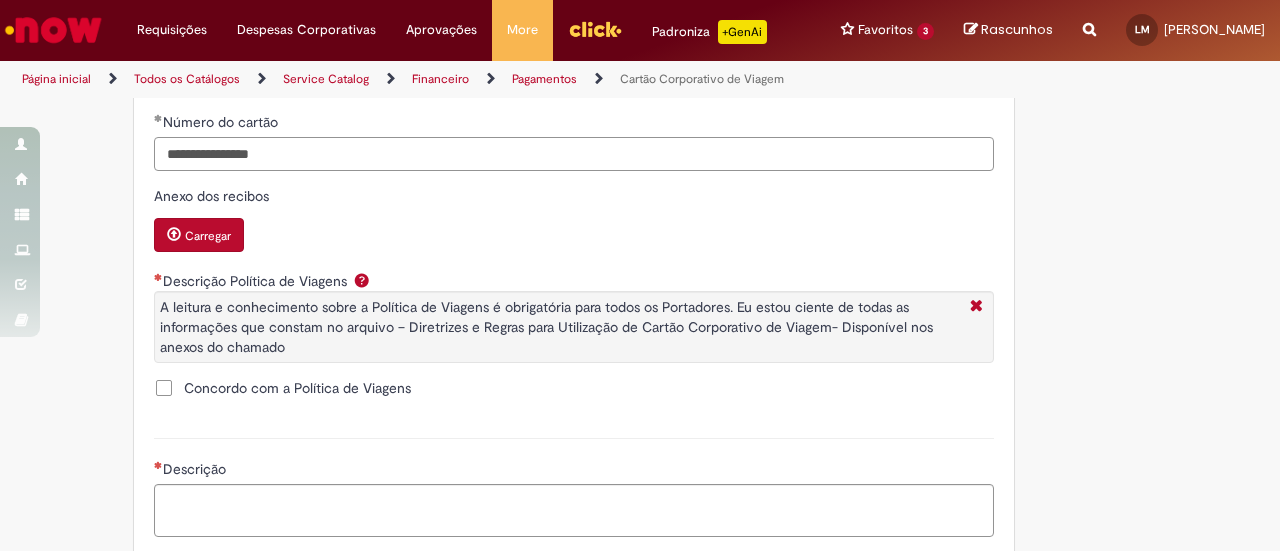 type on "**********" 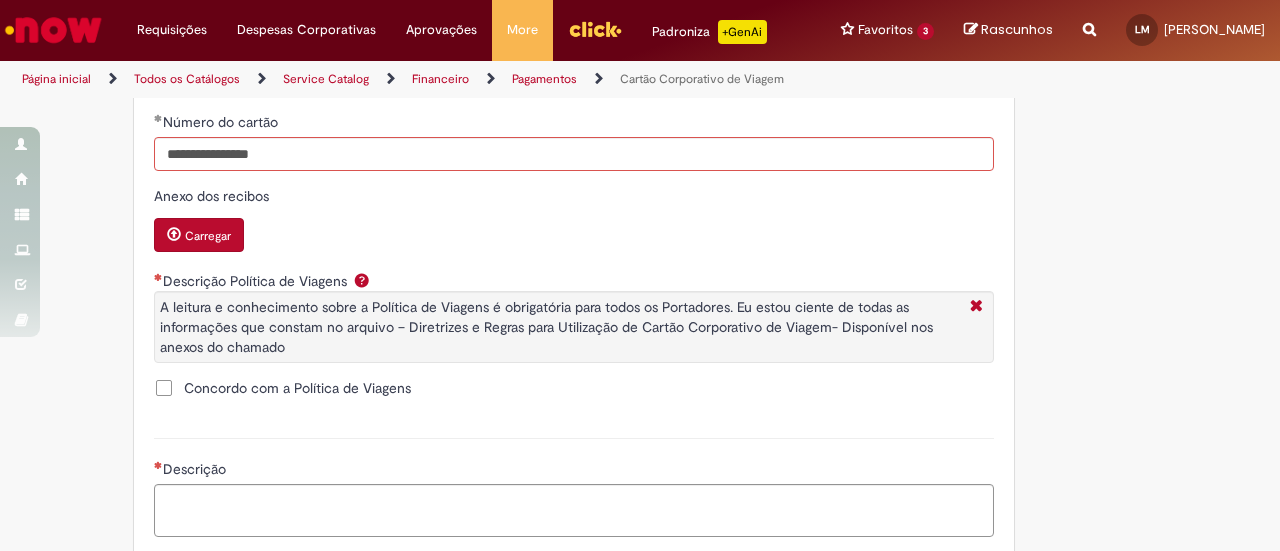 click on "Concordo com a Política de Viagens" at bounding box center (297, 388) 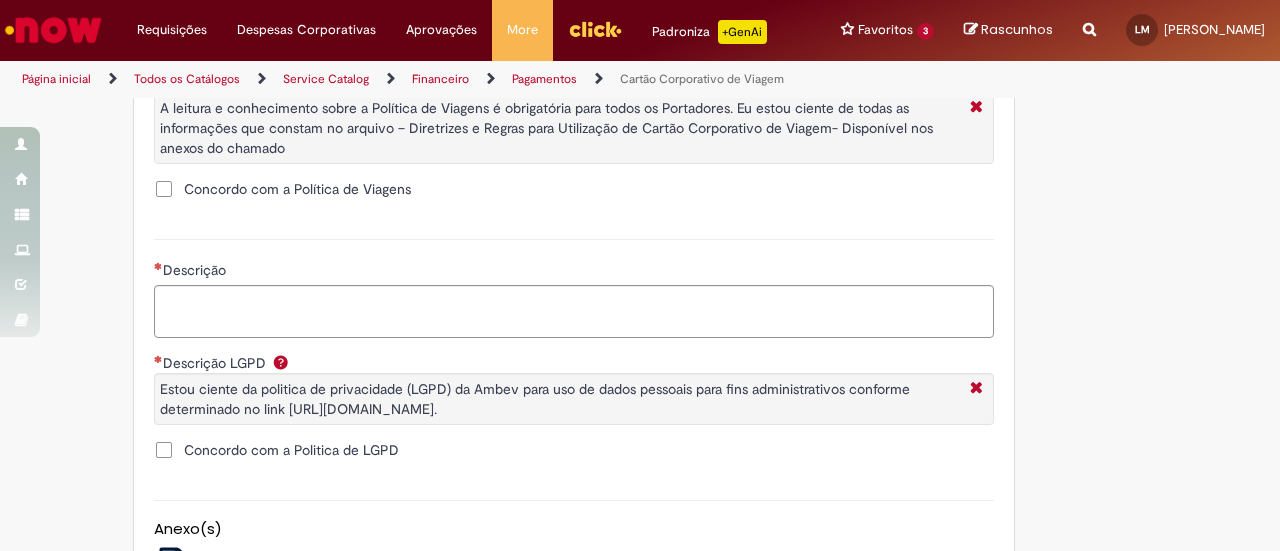 scroll, scrollTop: 1400, scrollLeft: 0, axis: vertical 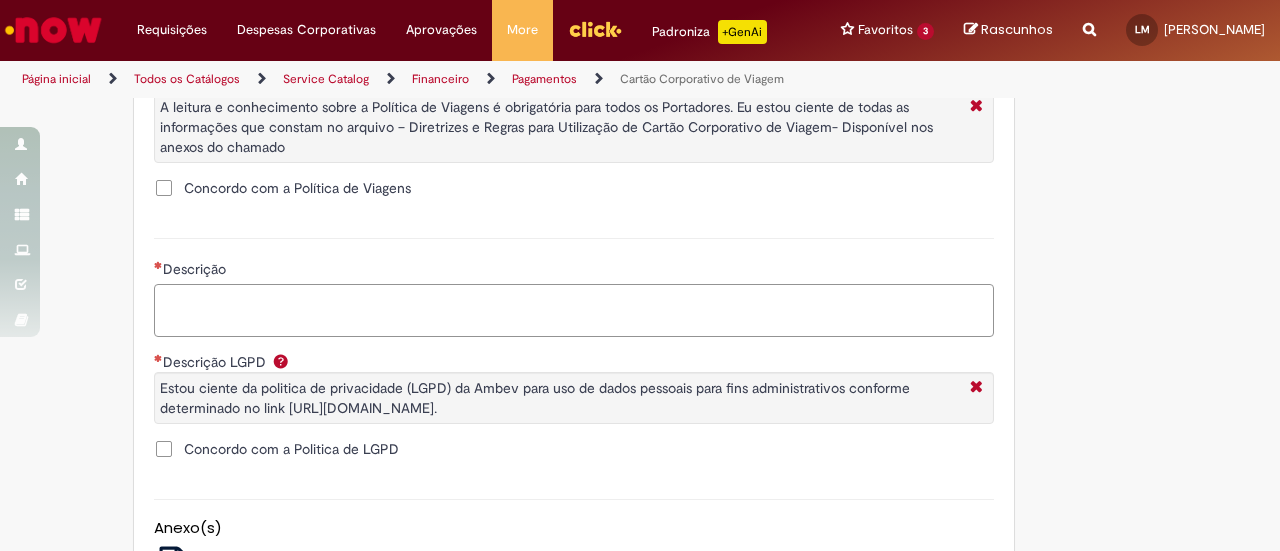 click on "Descrição" at bounding box center [574, 310] 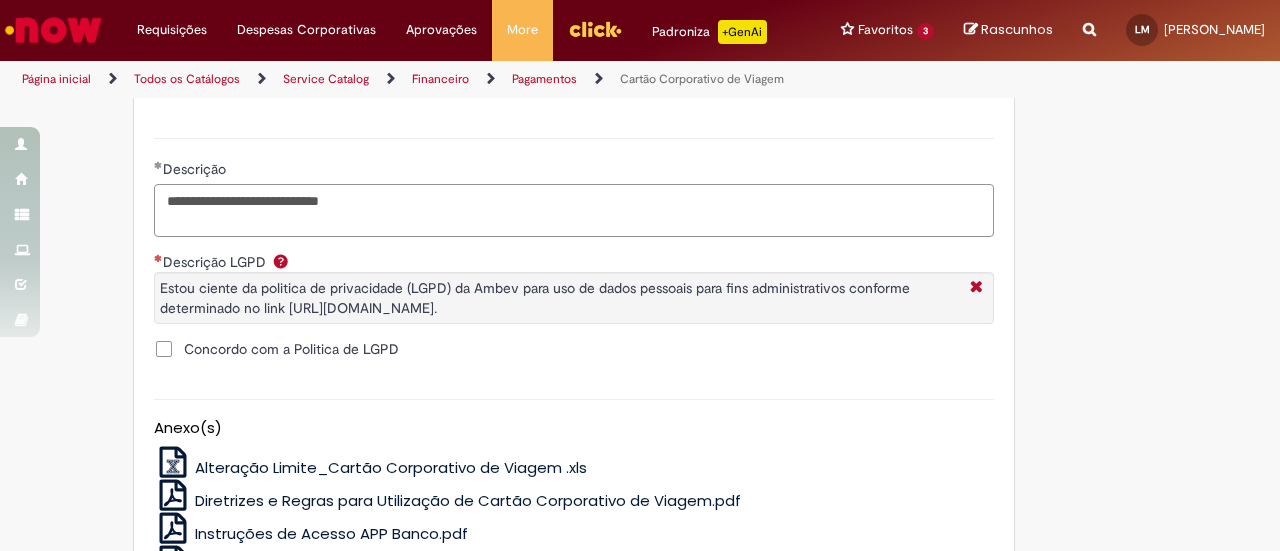 type on "**********" 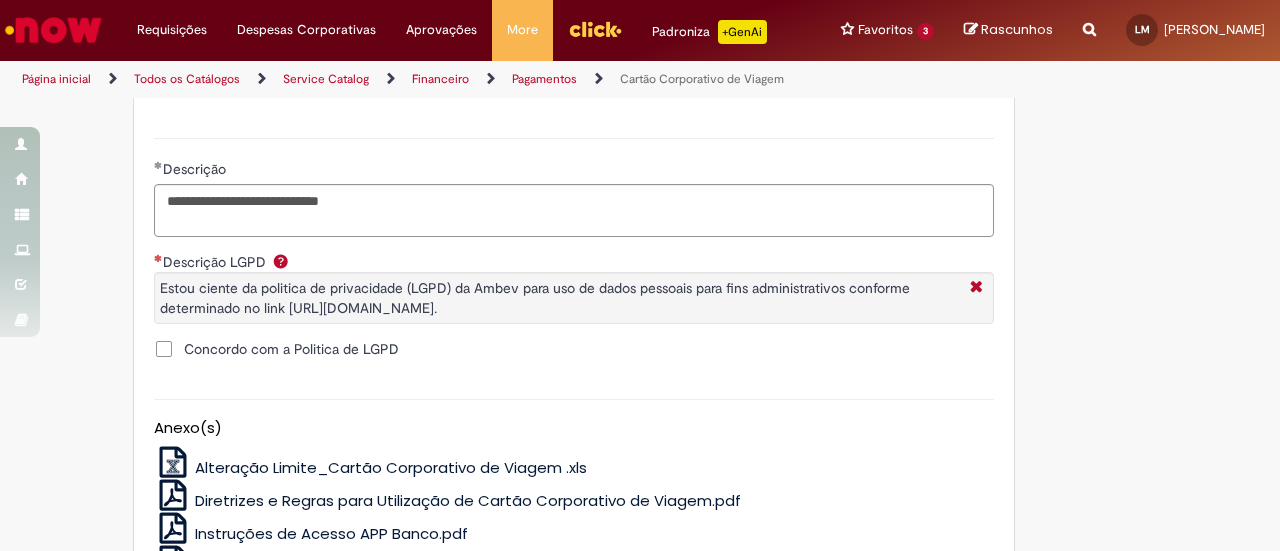 click on "Concordo com a Politica de LGPD" at bounding box center [291, 349] 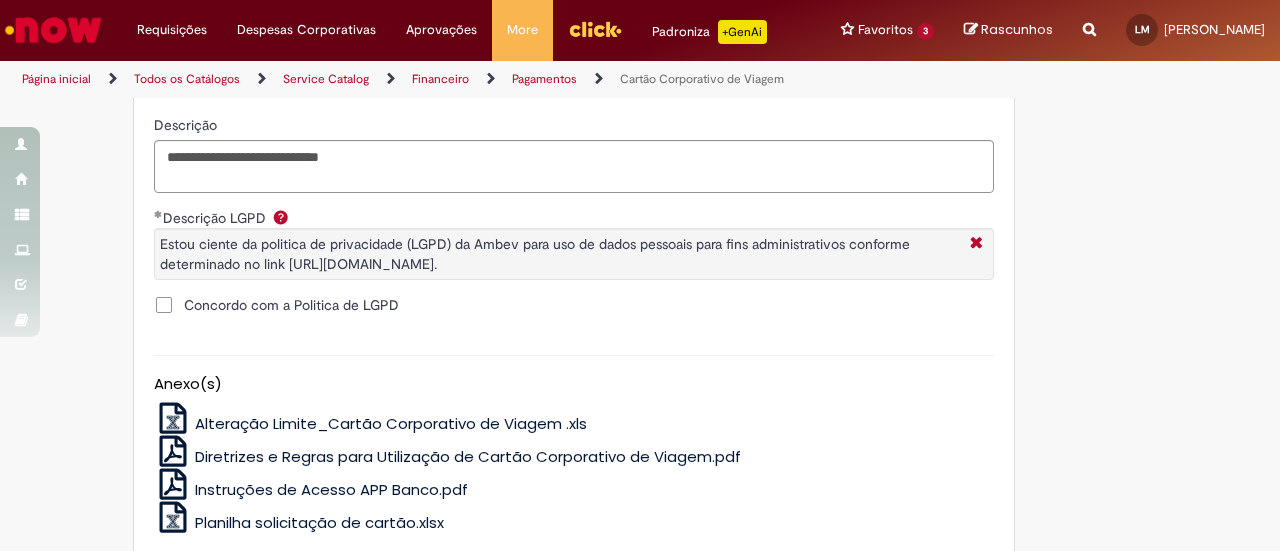 scroll, scrollTop: 1400, scrollLeft: 0, axis: vertical 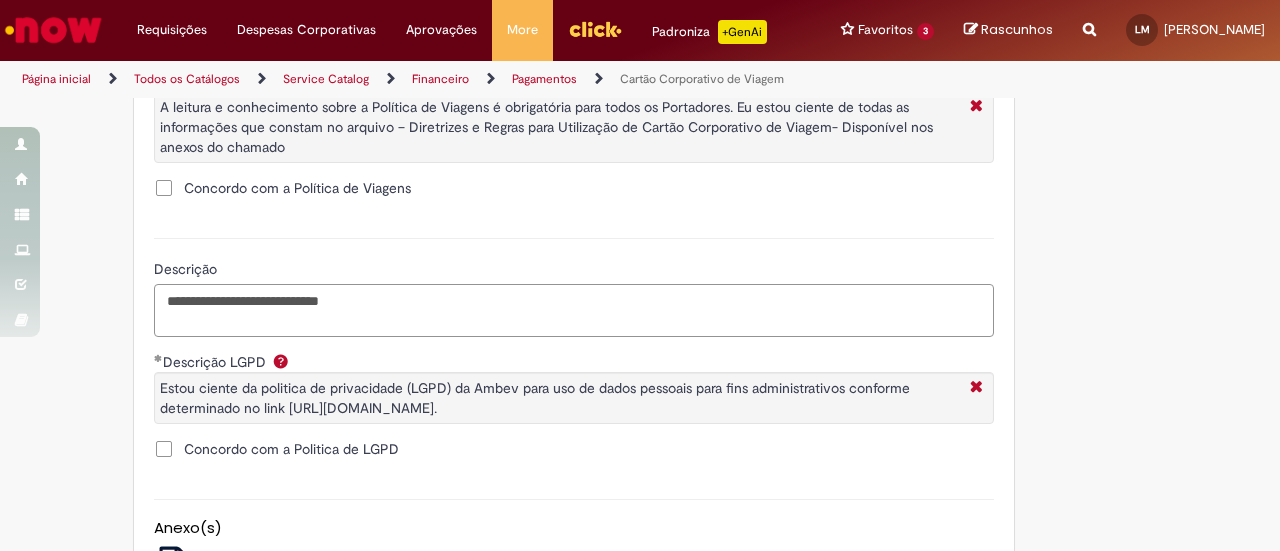click on "**********" at bounding box center [574, 310] 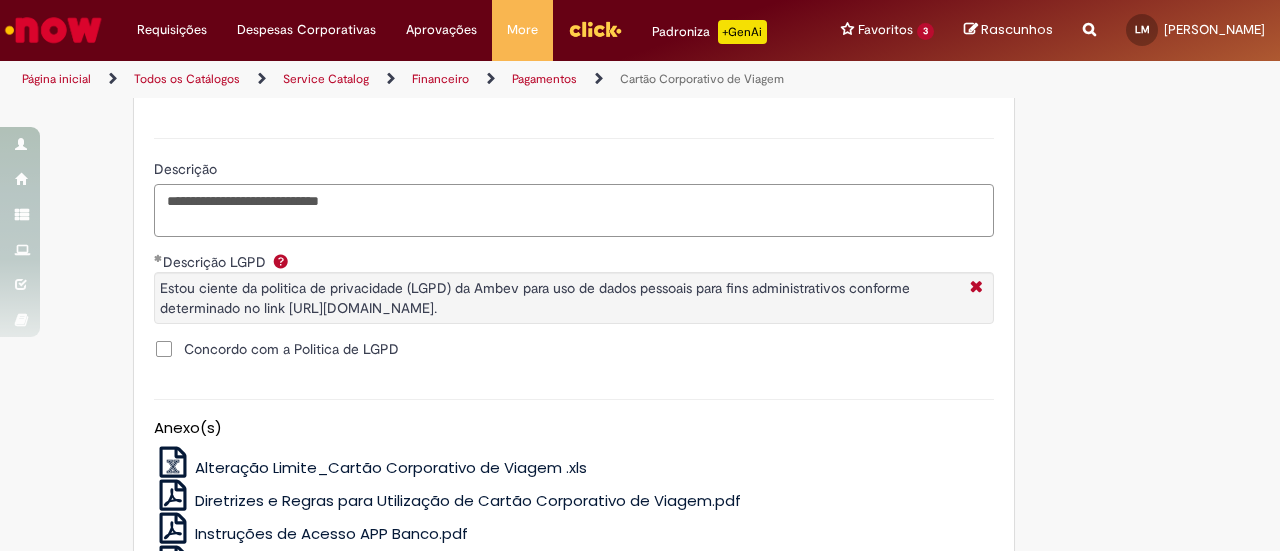 scroll, scrollTop: 1700, scrollLeft: 0, axis: vertical 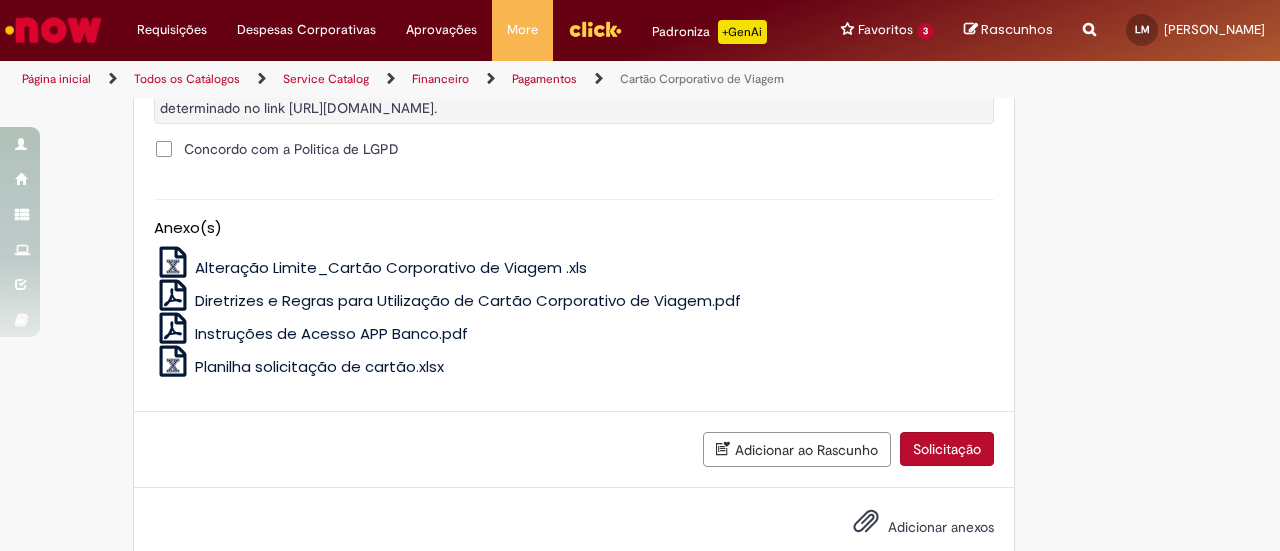 click on "Solicitação" at bounding box center (947, 449) 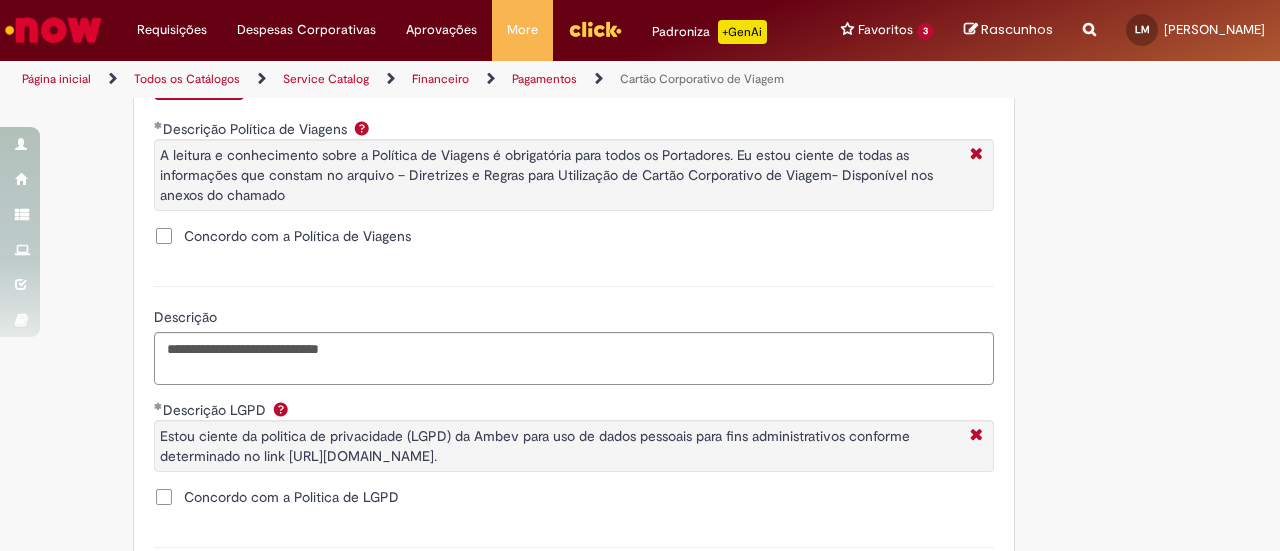 scroll, scrollTop: 1300, scrollLeft: 0, axis: vertical 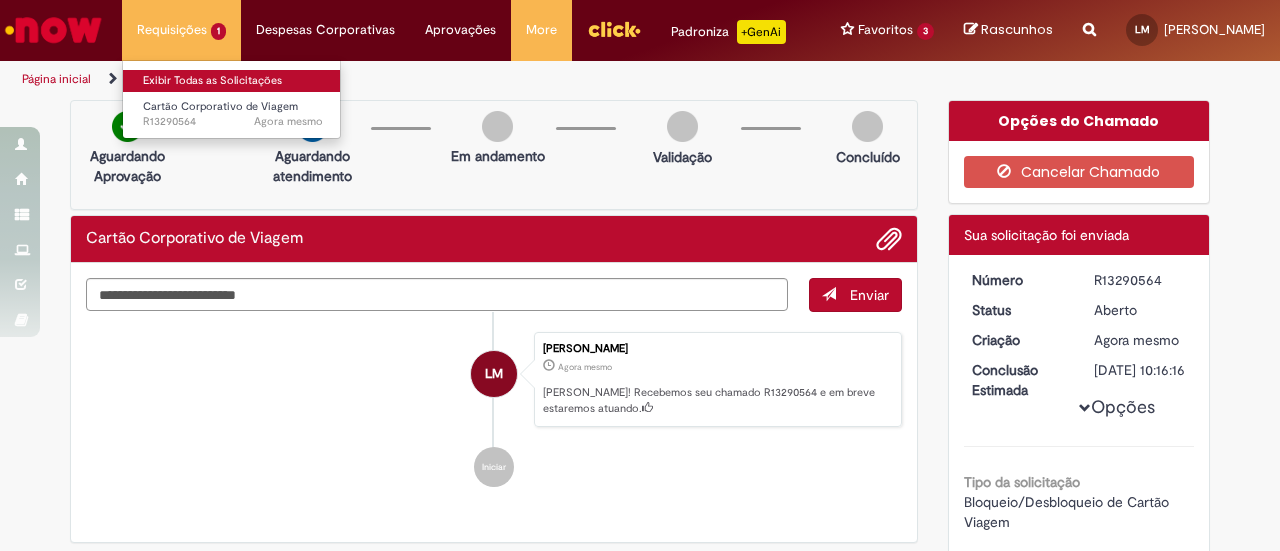 click on "Exibir Todas as Solicitações" at bounding box center [233, 81] 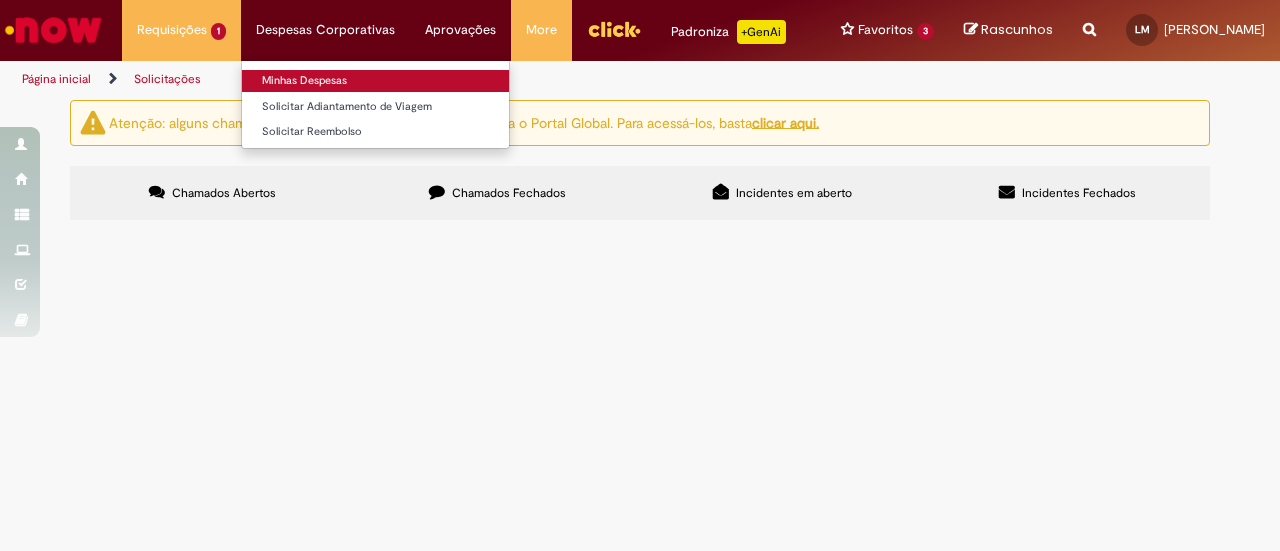 click on "Minhas Despesas" at bounding box center [375, 81] 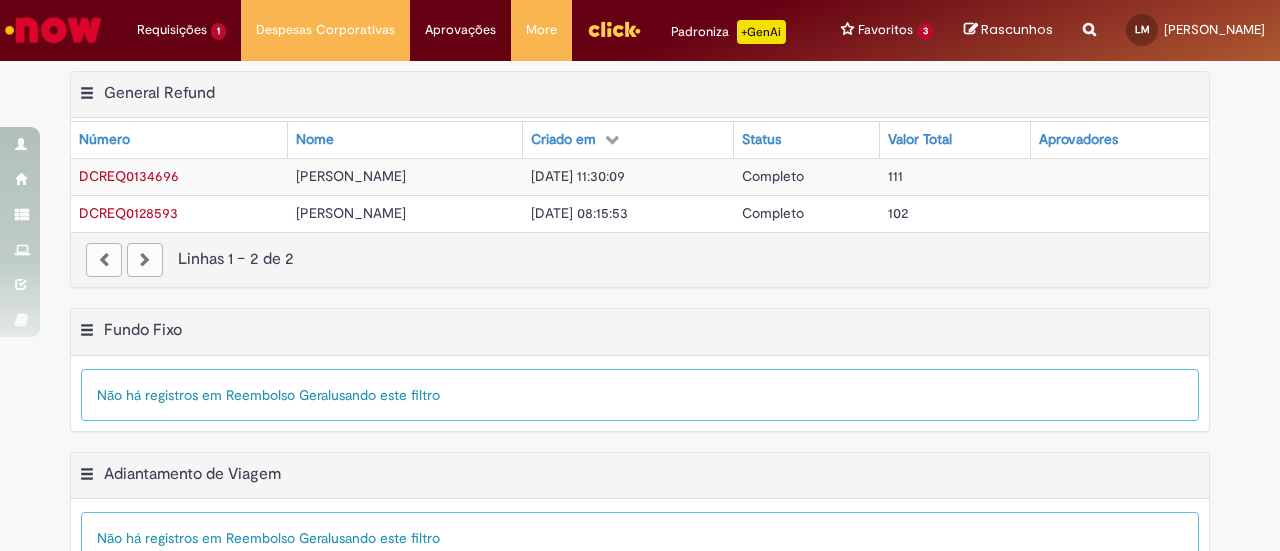 click on "[PERSON_NAME]" at bounding box center (405, 176) 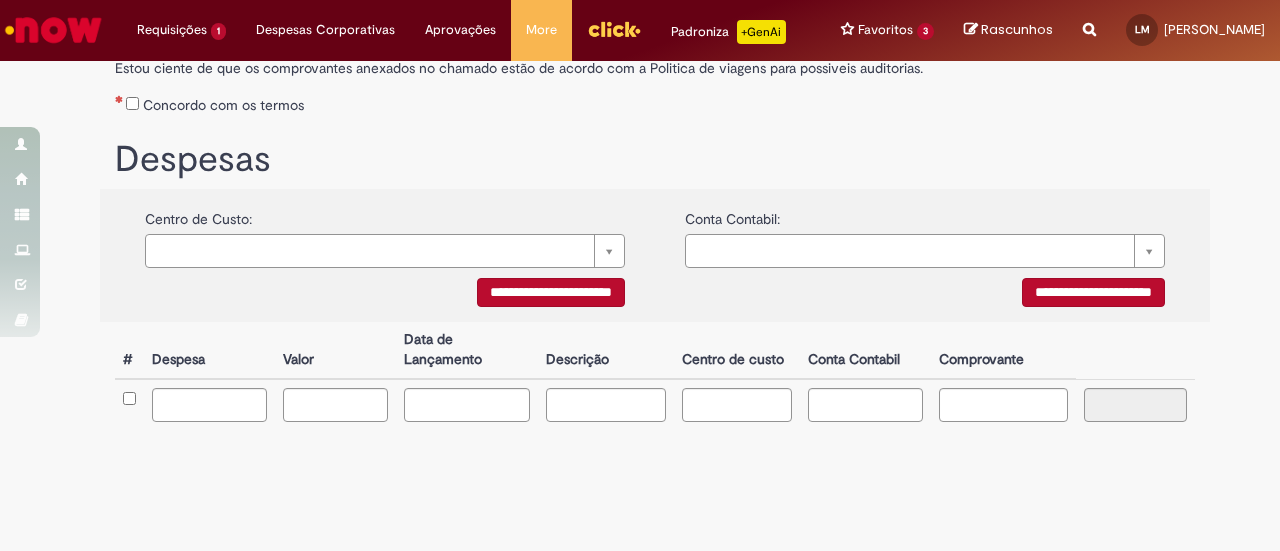 scroll, scrollTop: 0, scrollLeft: 0, axis: both 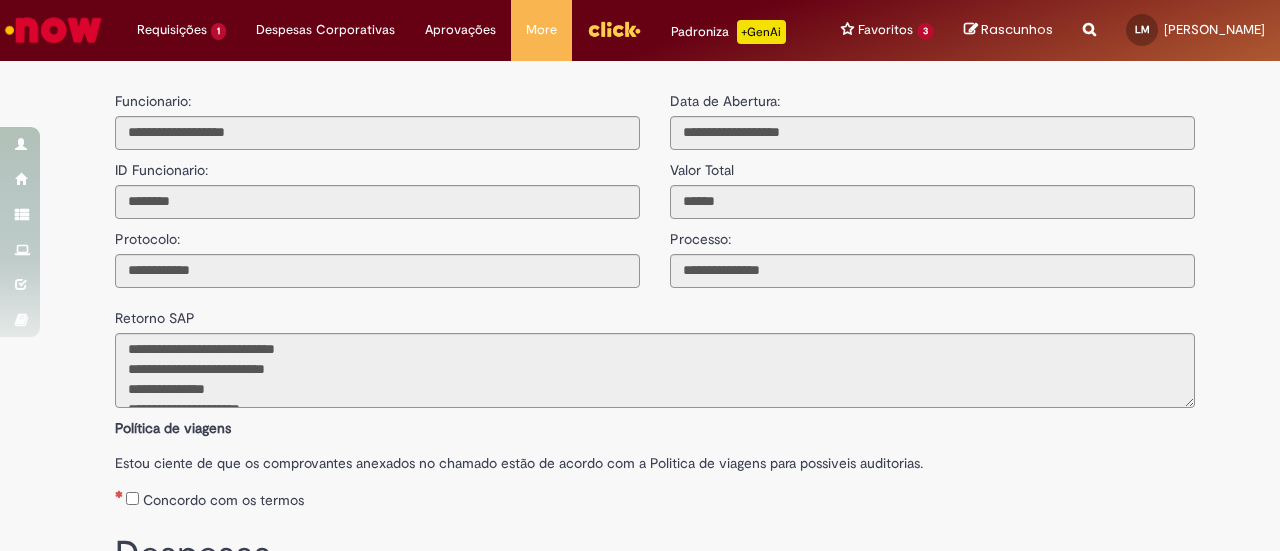 click at bounding box center [53, 30] 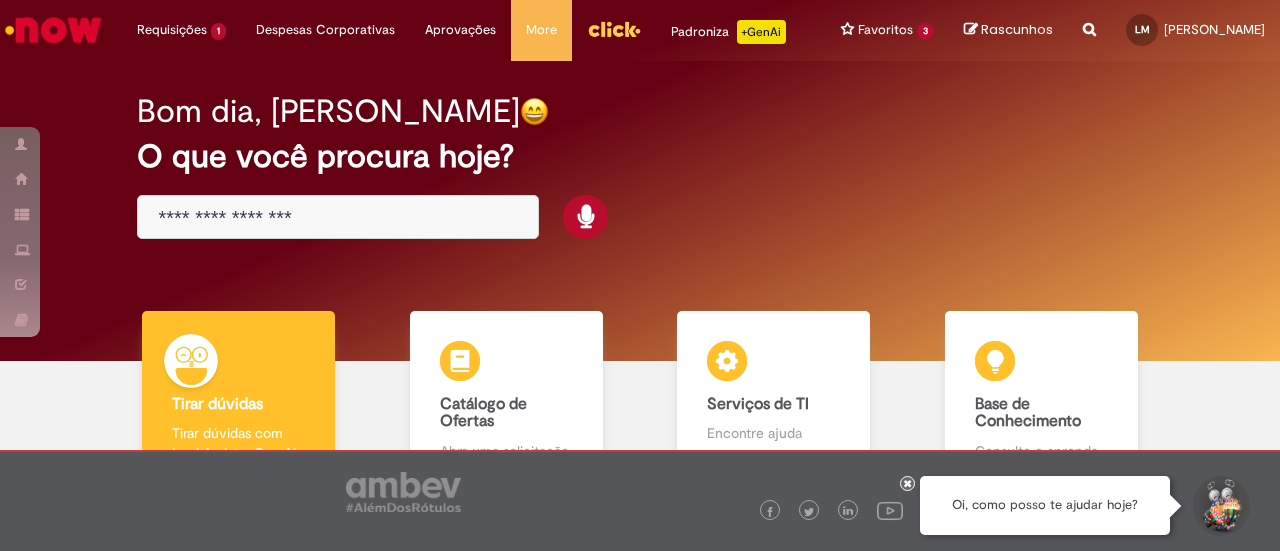 scroll, scrollTop: 0, scrollLeft: 0, axis: both 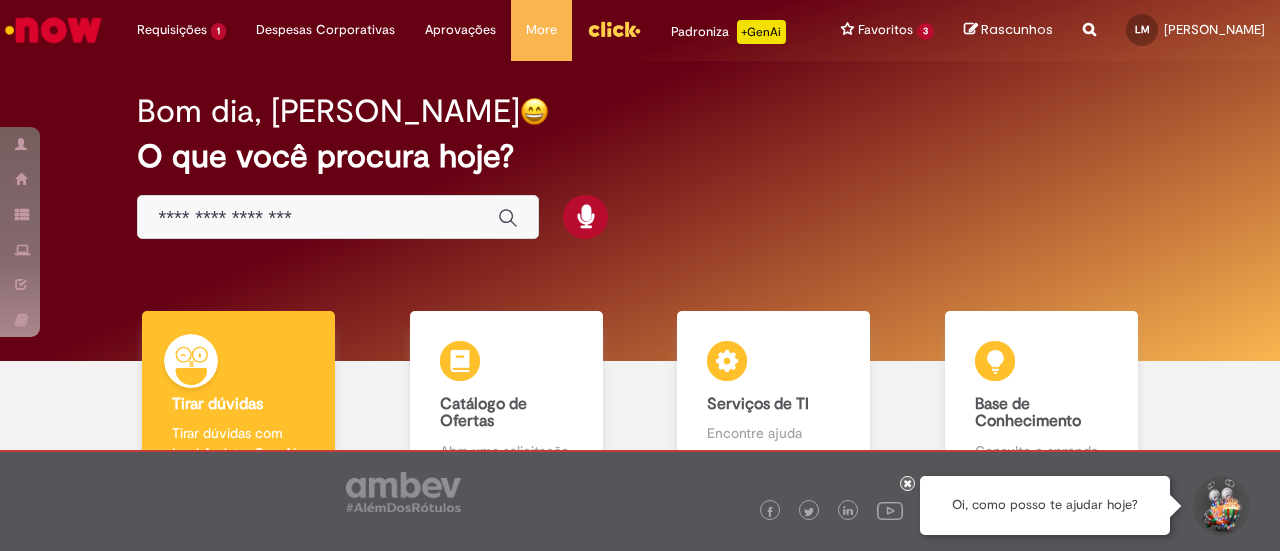 click at bounding box center (338, 217) 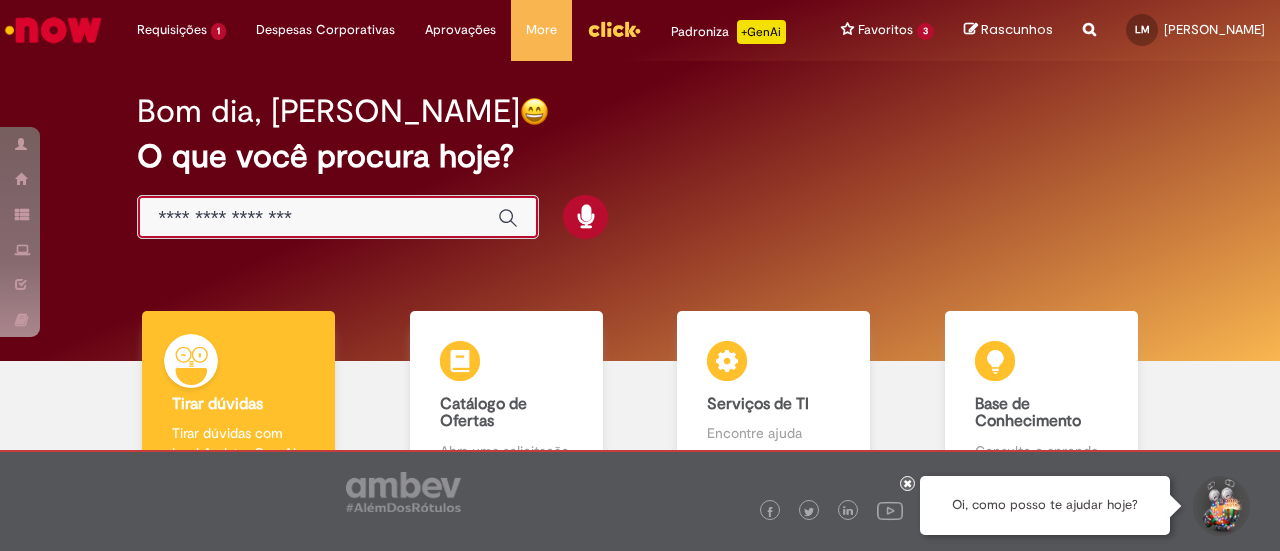 click at bounding box center (318, 218) 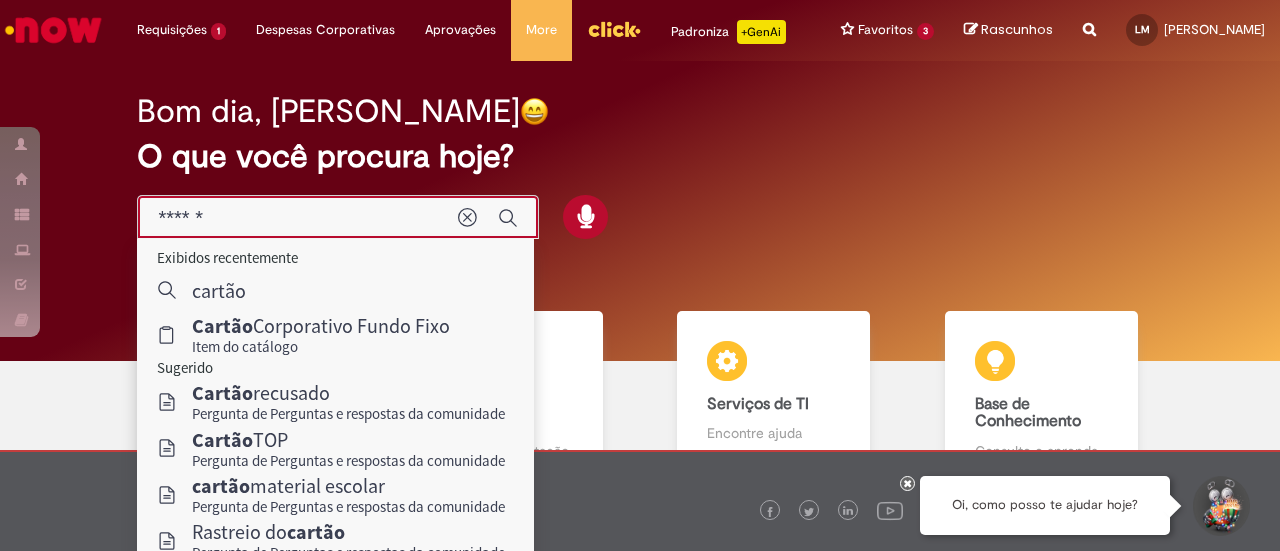 type on "******" 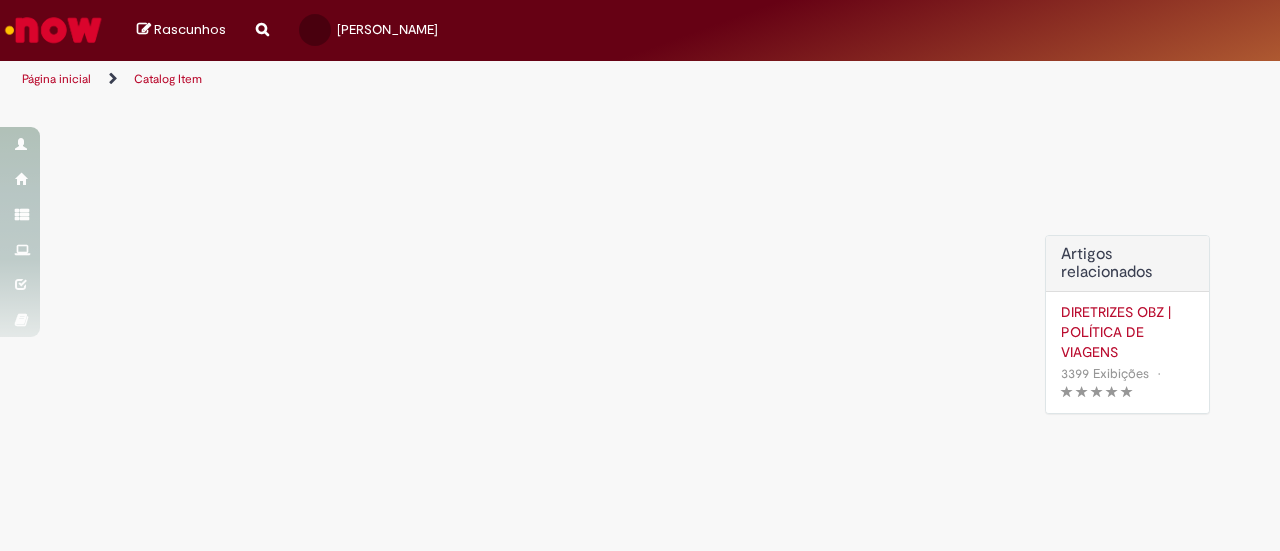 scroll, scrollTop: 0, scrollLeft: 0, axis: both 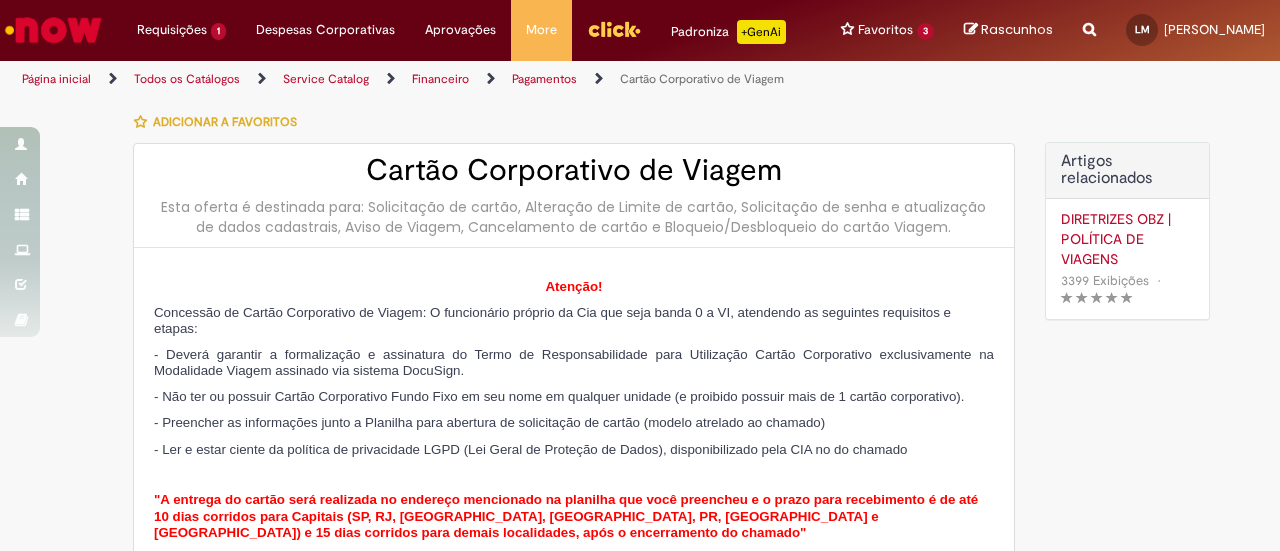 type on "**********" 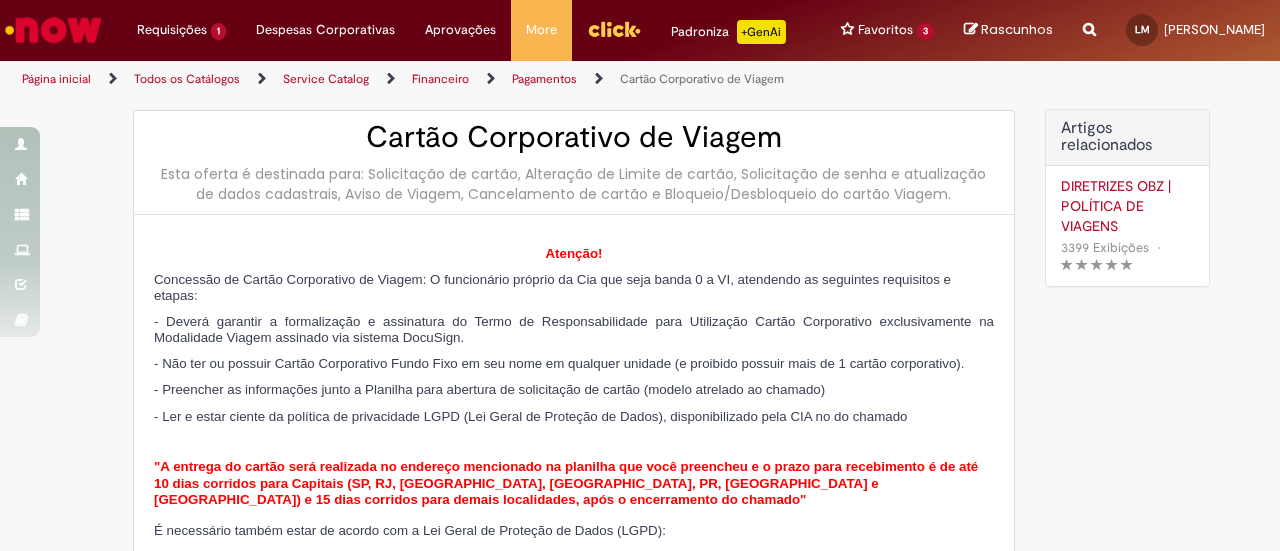 scroll, scrollTop: 0, scrollLeft: 0, axis: both 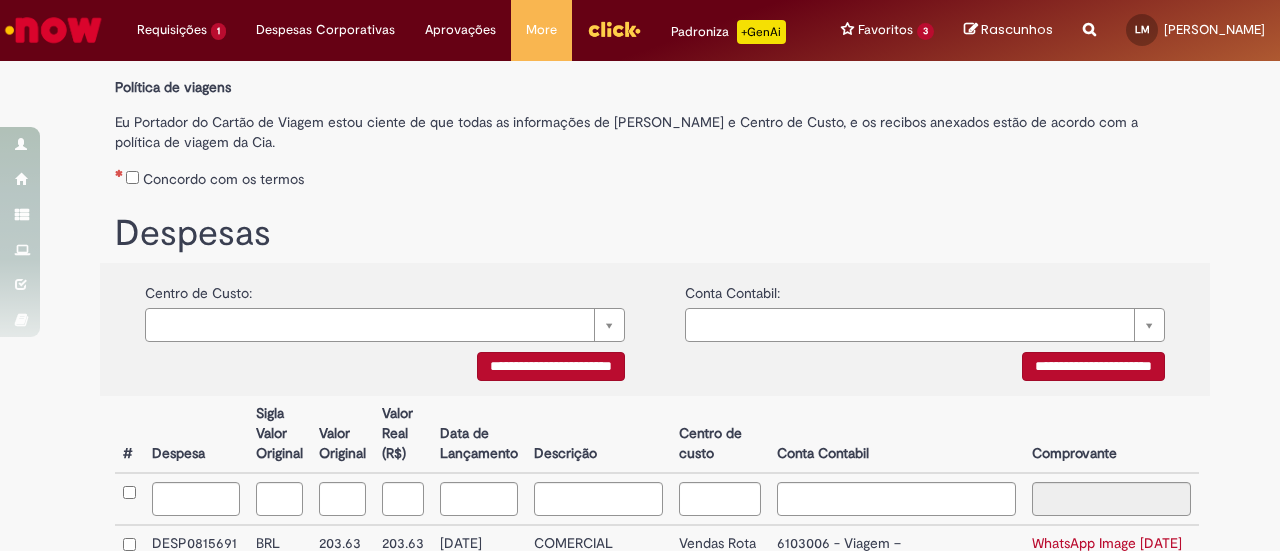 click on "Concordo com os termos" at bounding box center (223, 179) 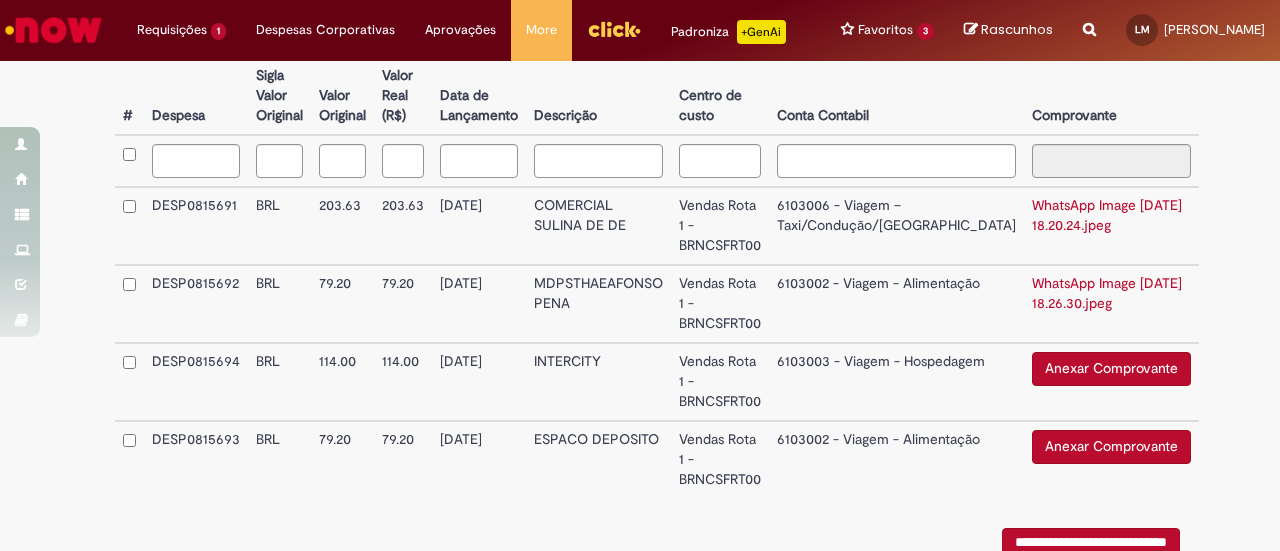 scroll, scrollTop: 639, scrollLeft: 0, axis: vertical 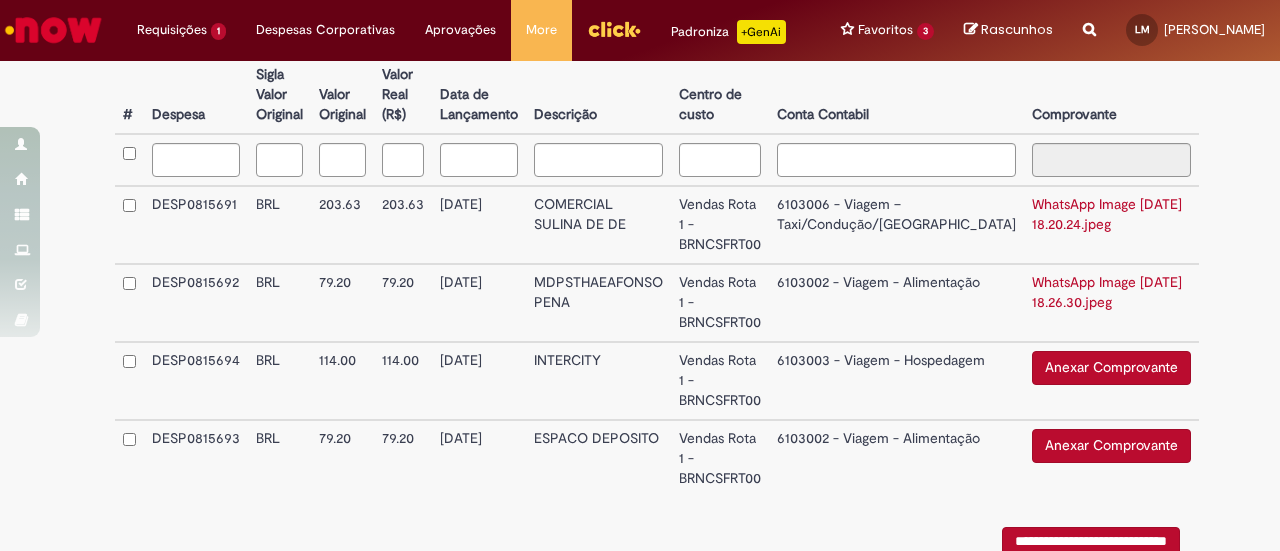 click on "Vendas Rota 1 - BRNCSFRT00" at bounding box center (720, 225) 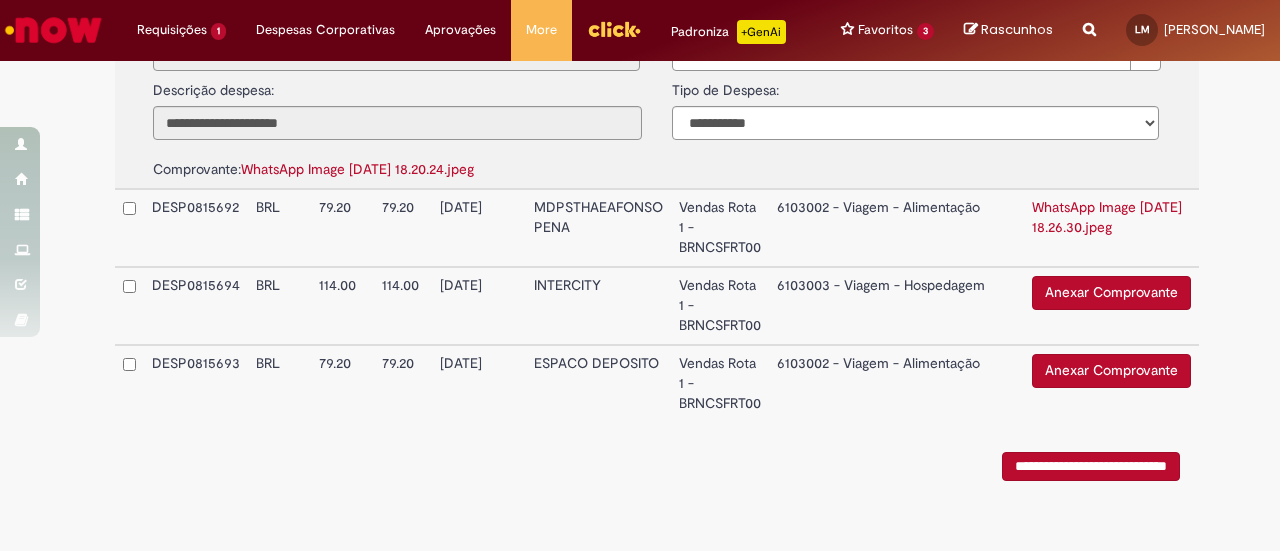 scroll, scrollTop: 1012, scrollLeft: 0, axis: vertical 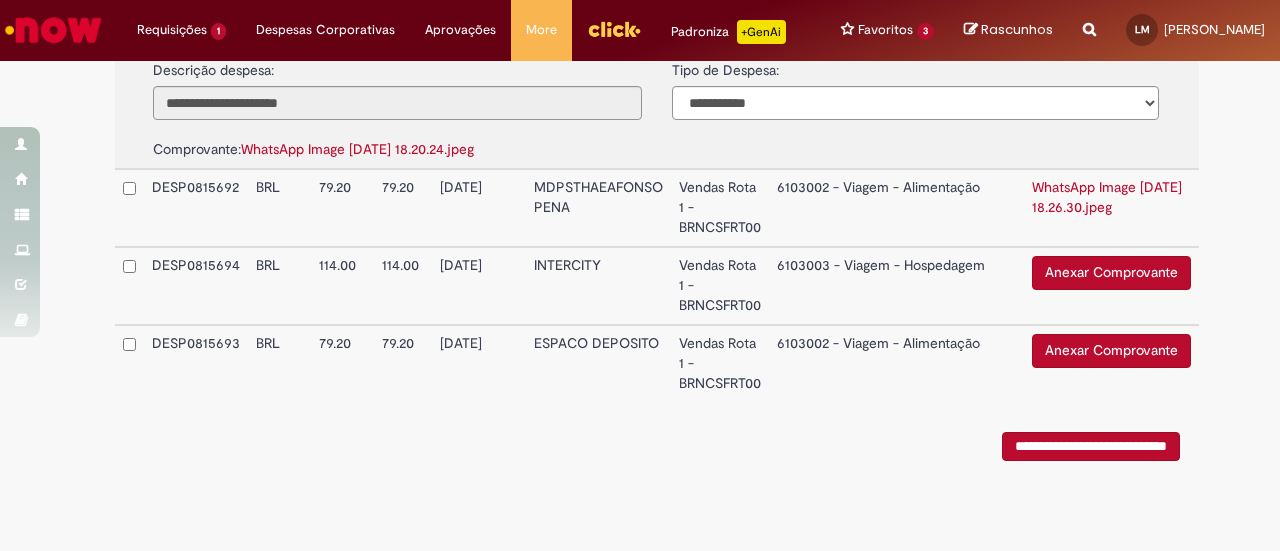 click on "Vendas Rota 1 - BRNCSFRT00" at bounding box center (720, 286) 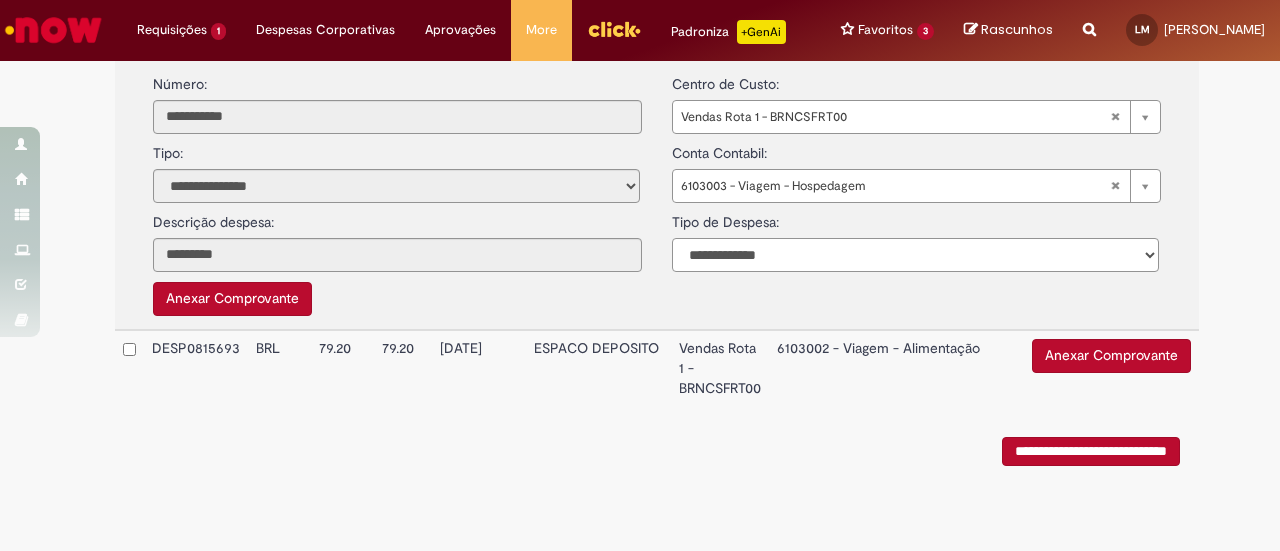click on "**********" at bounding box center (915, 255) 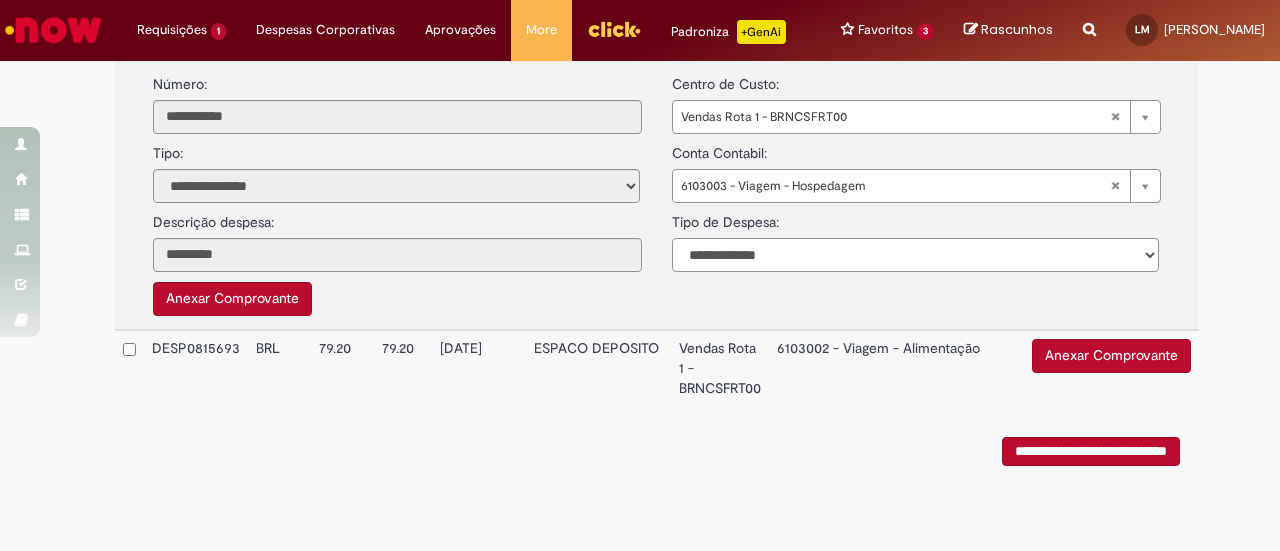 select on "*" 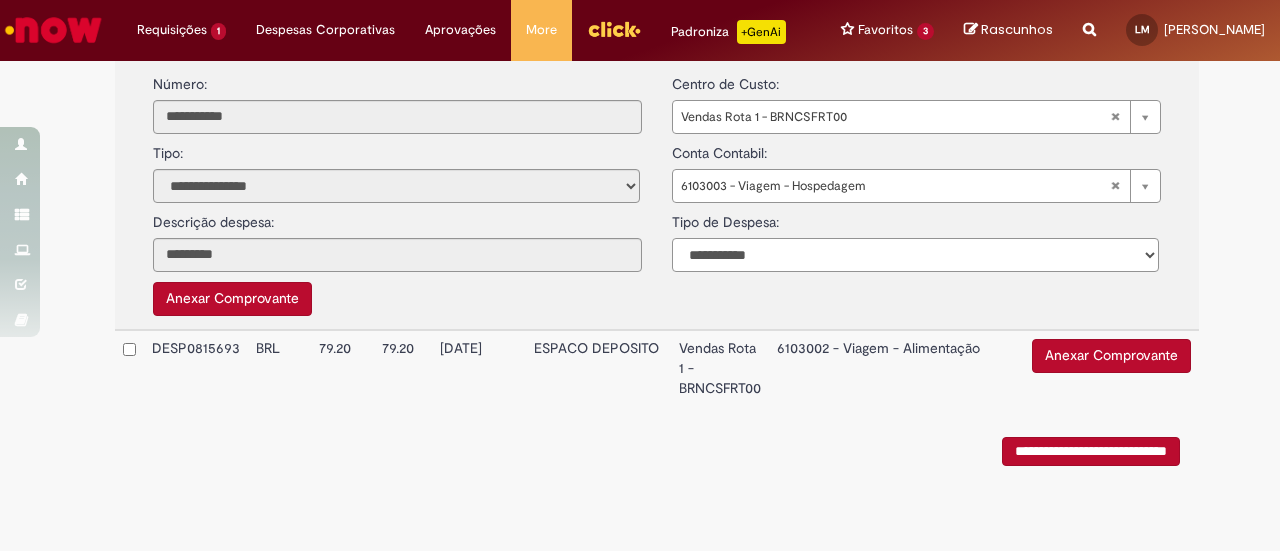 click on "**********" at bounding box center [915, 255] 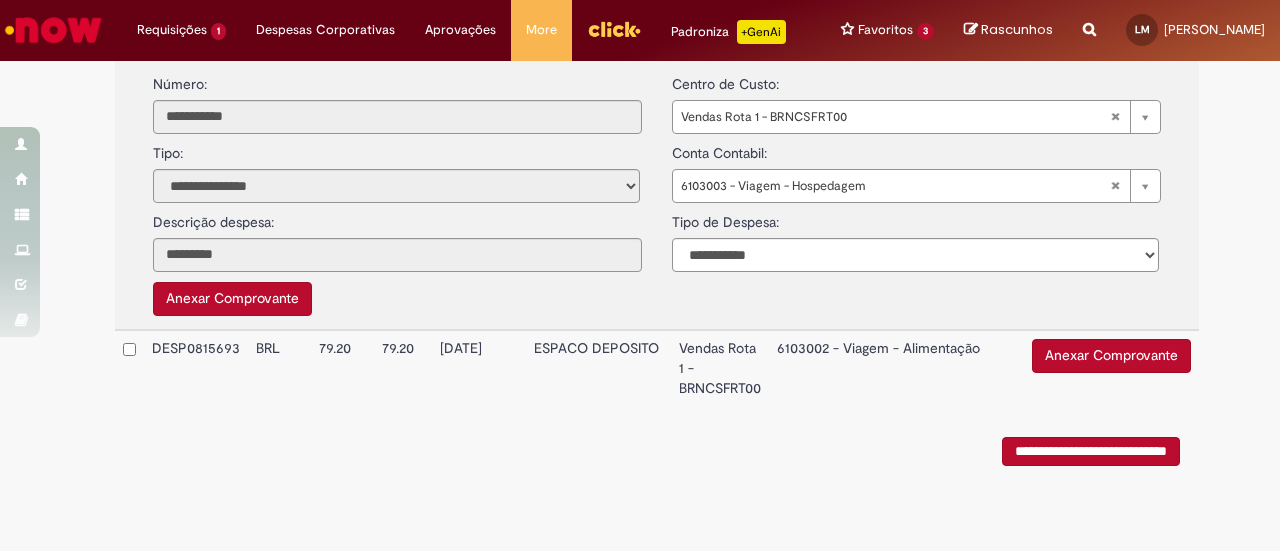 click on "**********" at bounding box center [657, 188] 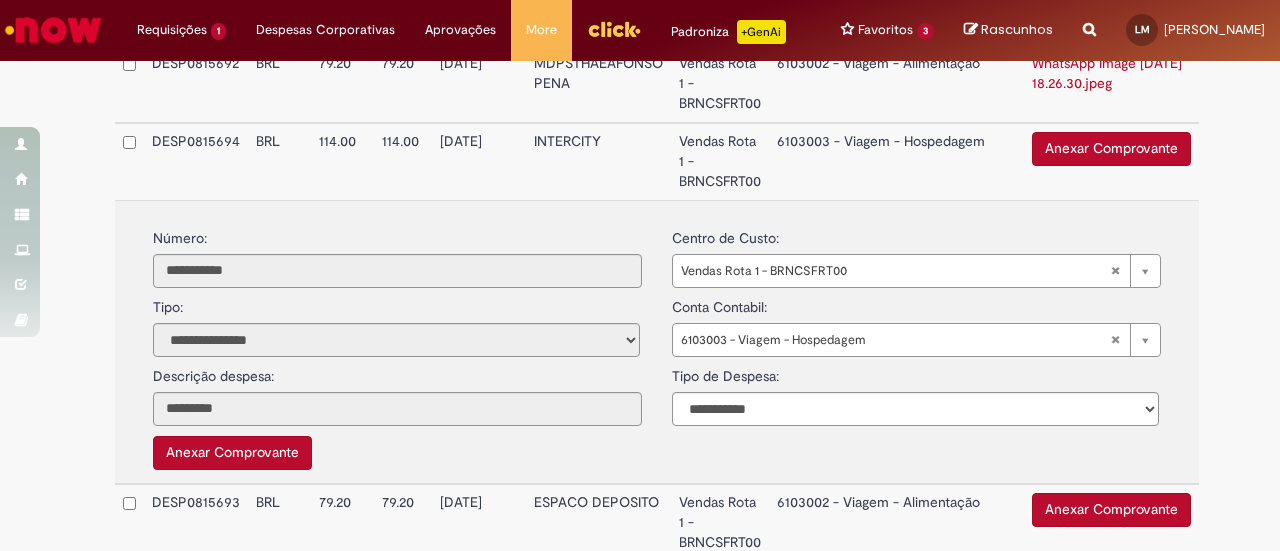 scroll, scrollTop: 812, scrollLeft: 0, axis: vertical 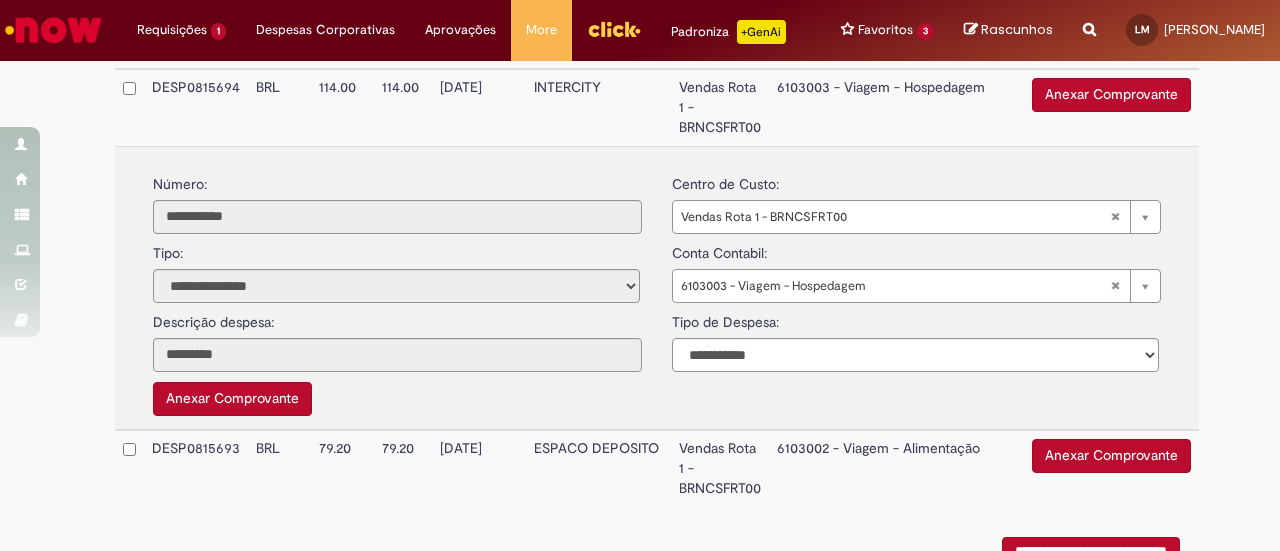 click on "Anexar Comprovante" at bounding box center (232, 399) 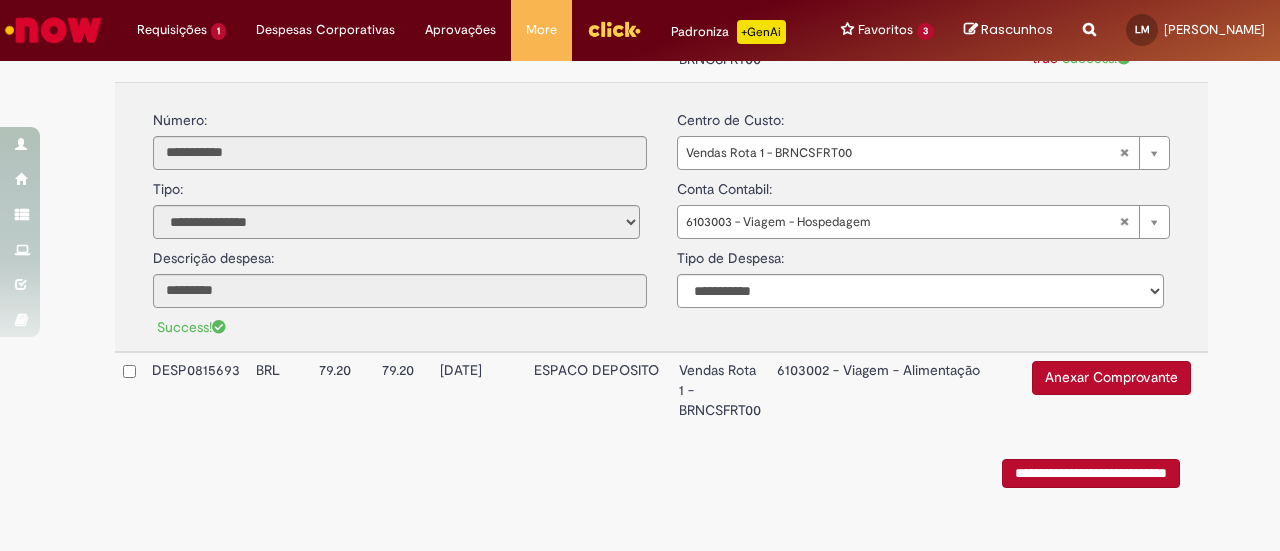scroll, scrollTop: 1011, scrollLeft: 0, axis: vertical 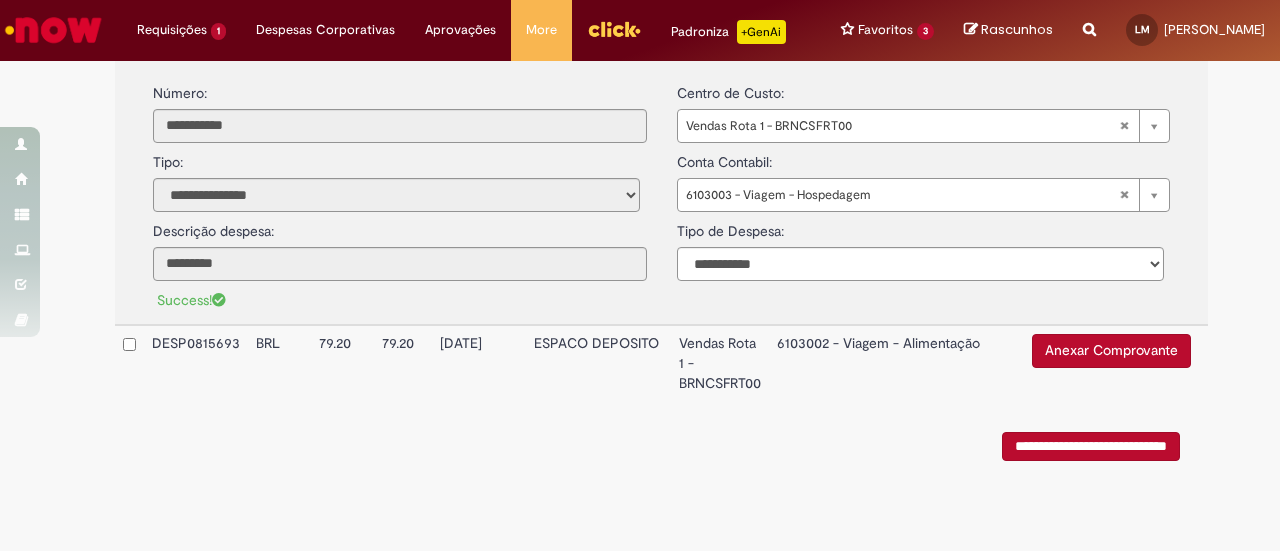 click on "6103002 - Viagem - Alimentação" at bounding box center [896, 363] 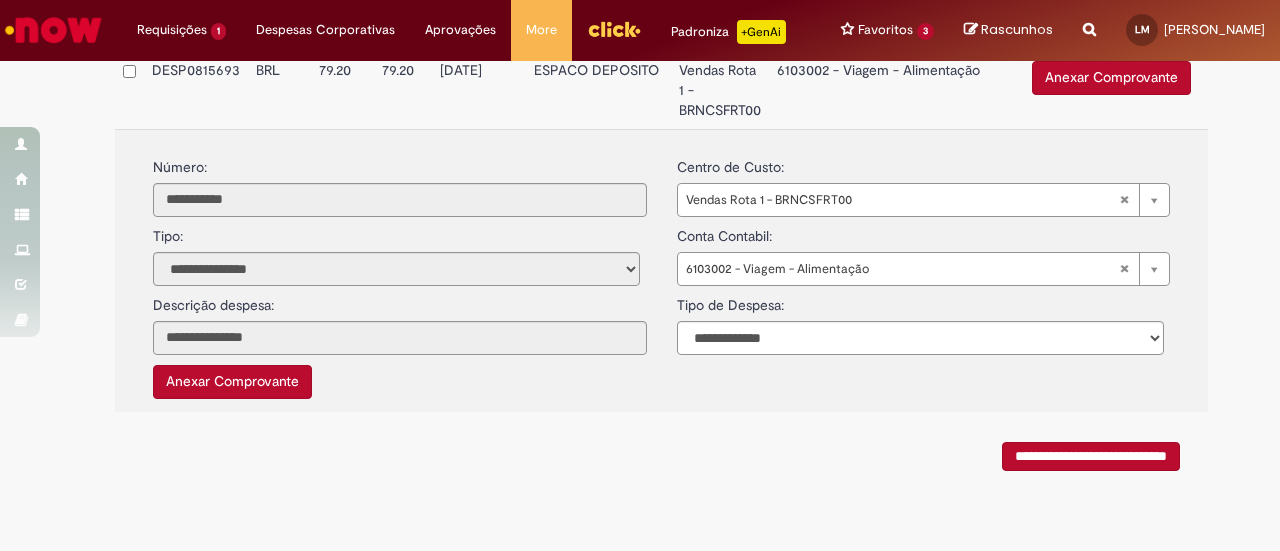 click on "Anexar Comprovante" at bounding box center (232, 382) 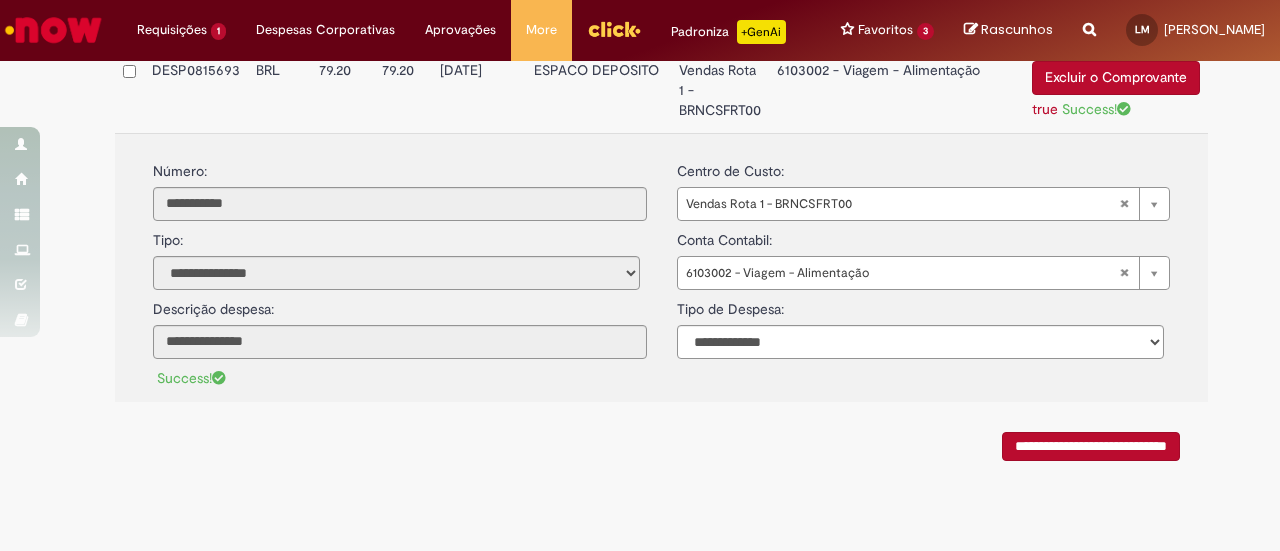 click on "**********" at bounding box center (1091, 446) 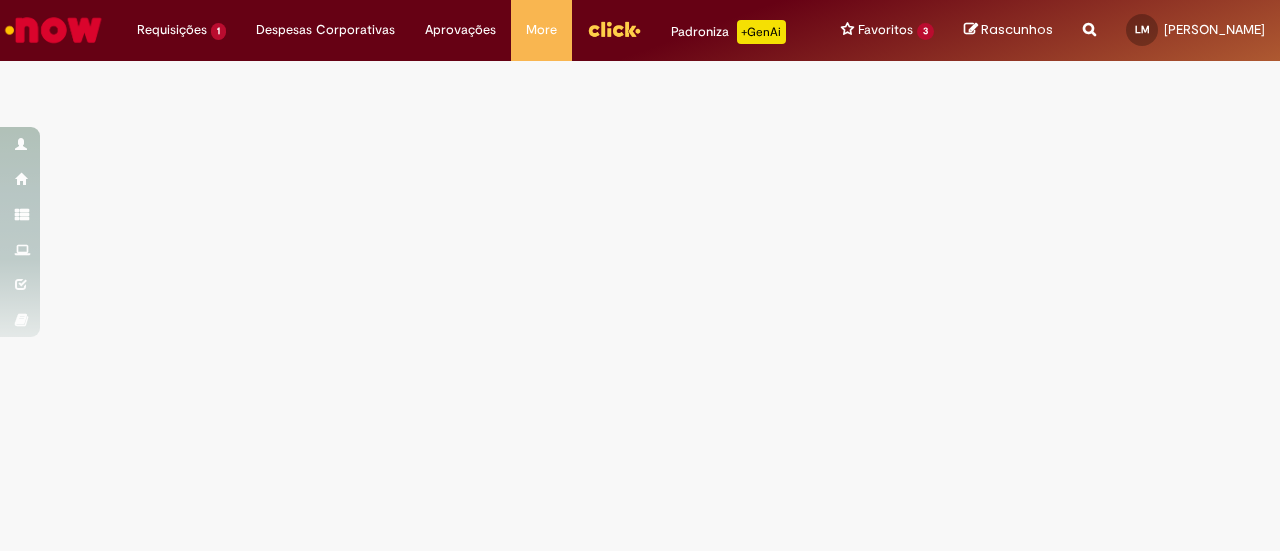scroll, scrollTop: 0, scrollLeft: 0, axis: both 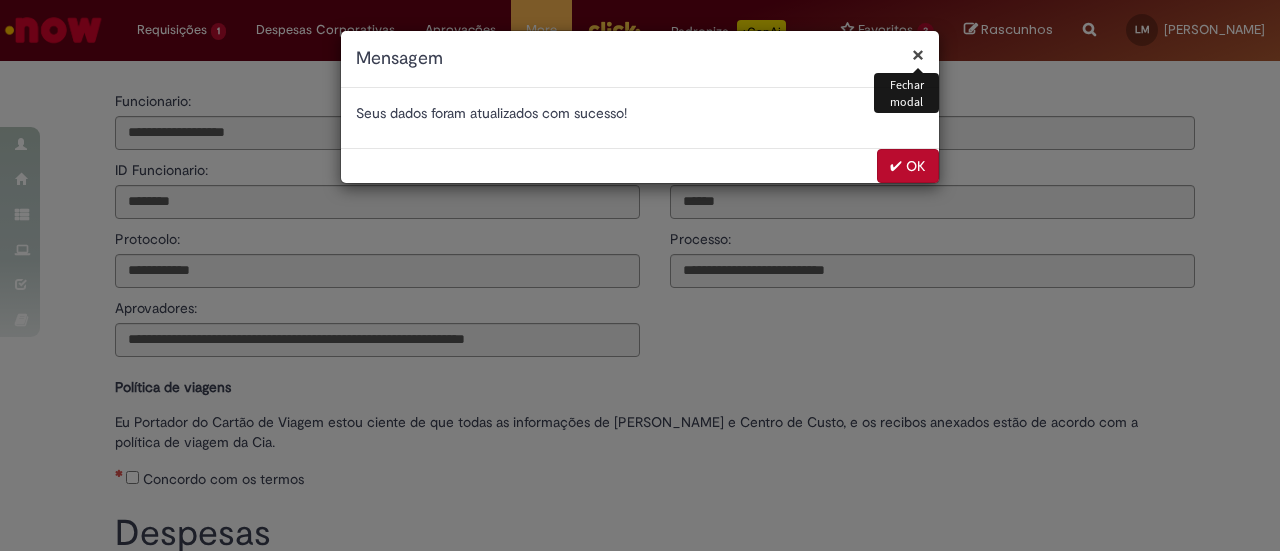 click on "✔ OK" at bounding box center [908, 166] 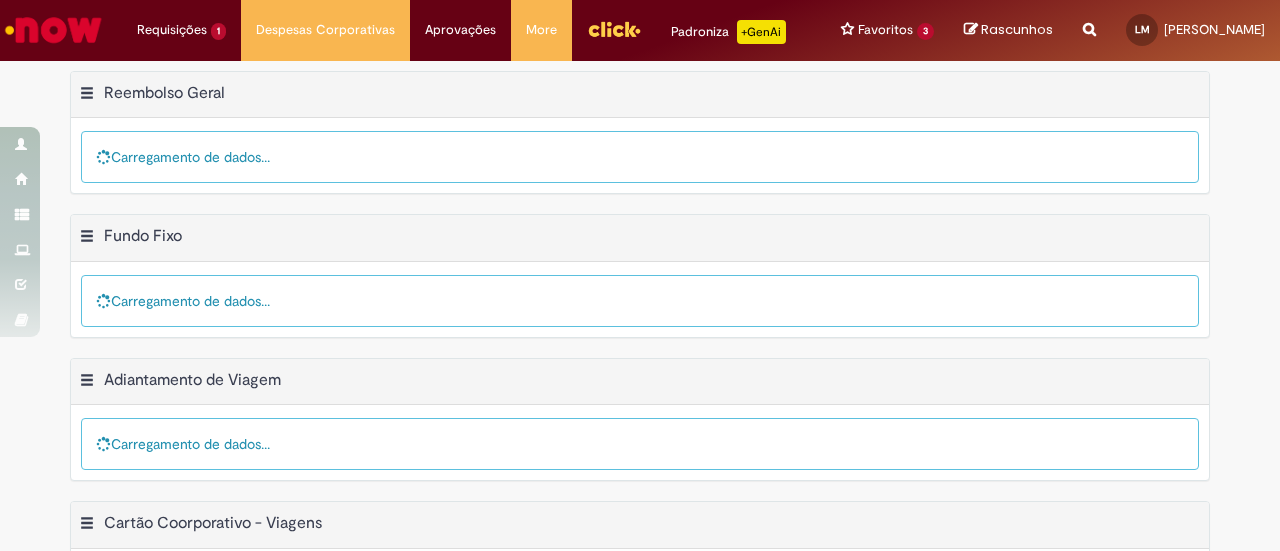 scroll, scrollTop: 0, scrollLeft: 0, axis: both 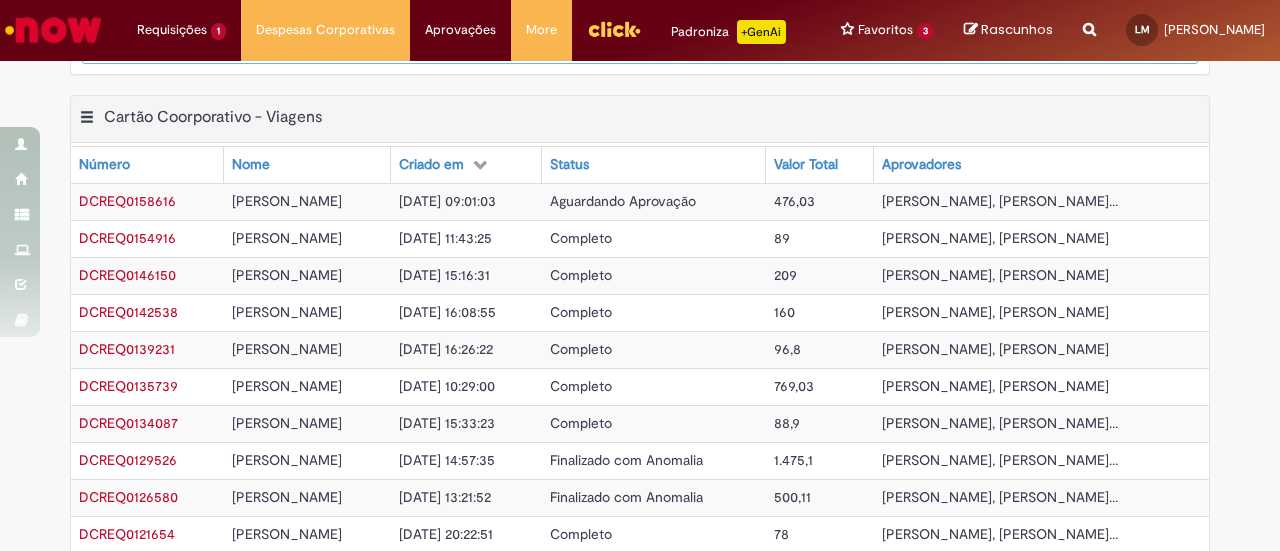 click on "[PERSON_NAME], [PERSON_NAME]..." at bounding box center [1000, 201] 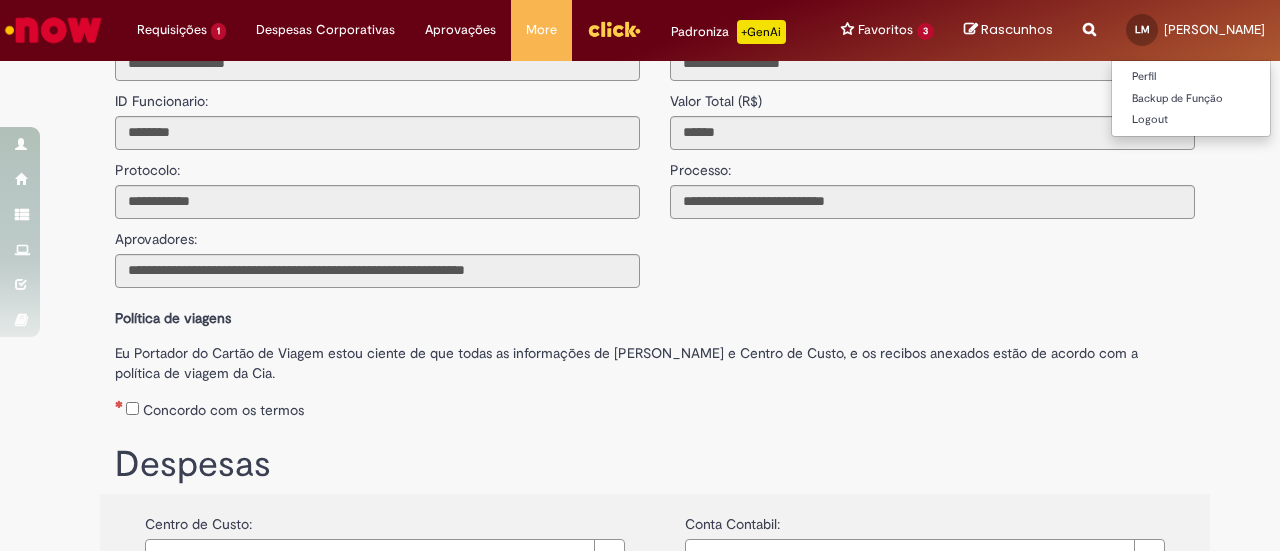 scroll, scrollTop: 0, scrollLeft: 0, axis: both 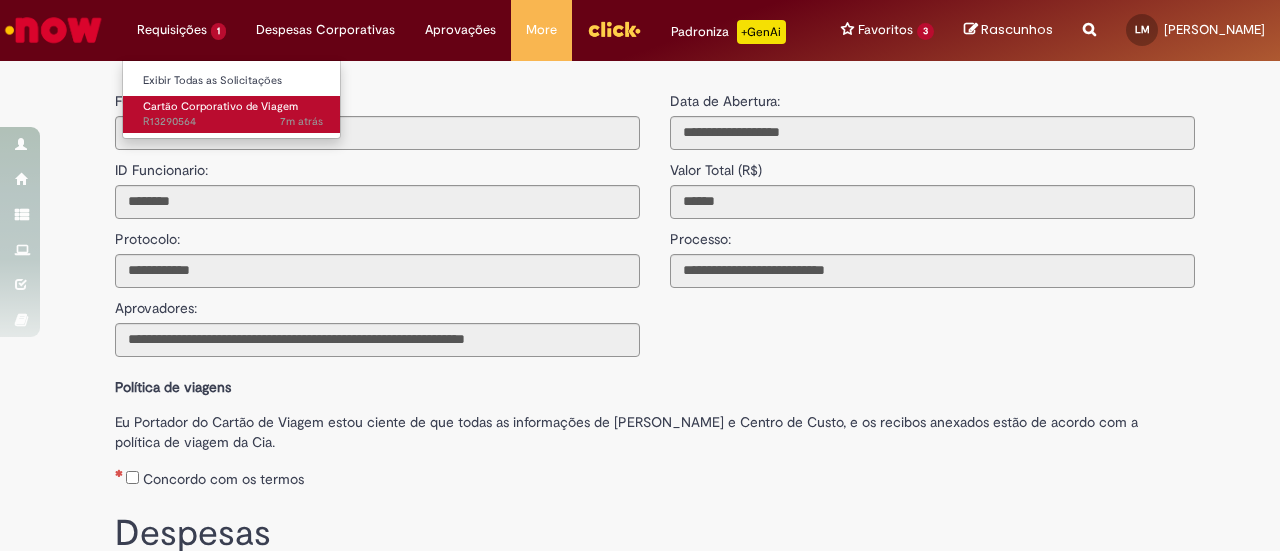 click on "Cartão Corporativo de Viagem" at bounding box center [220, 106] 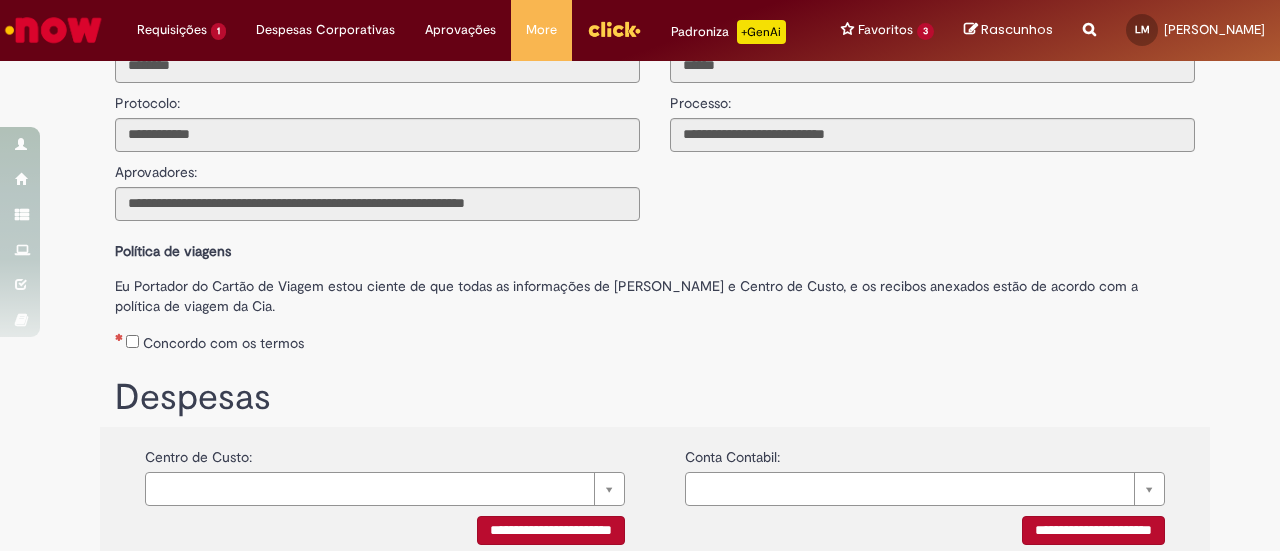 scroll, scrollTop: 200, scrollLeft: 0, axis: vertical 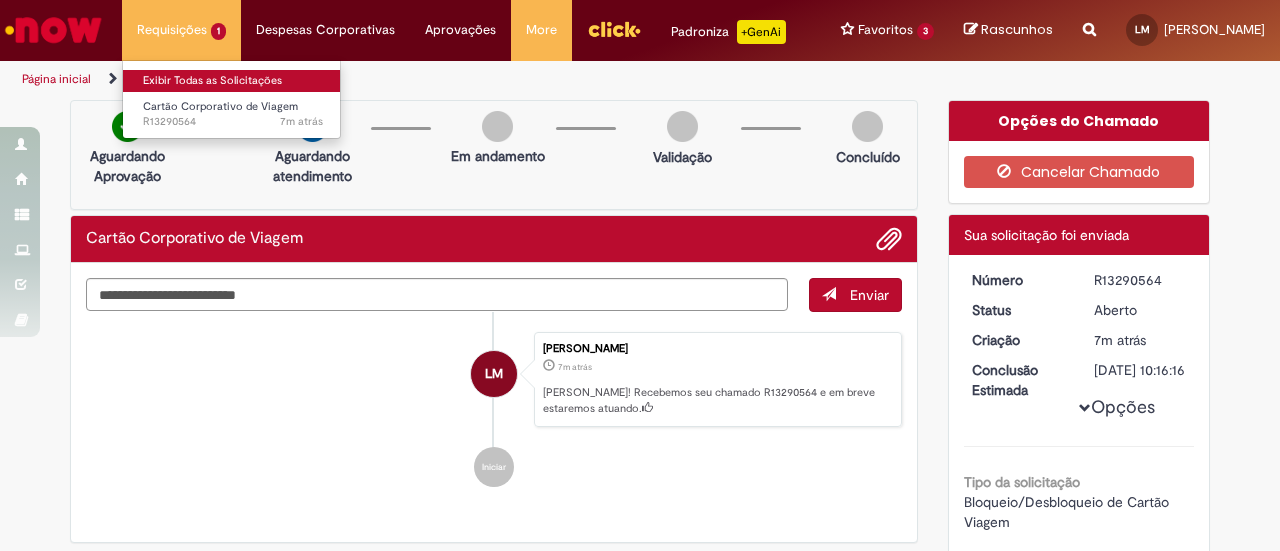click on "Exibir Todas as Solicitações" at bounding box center (233, 81) 